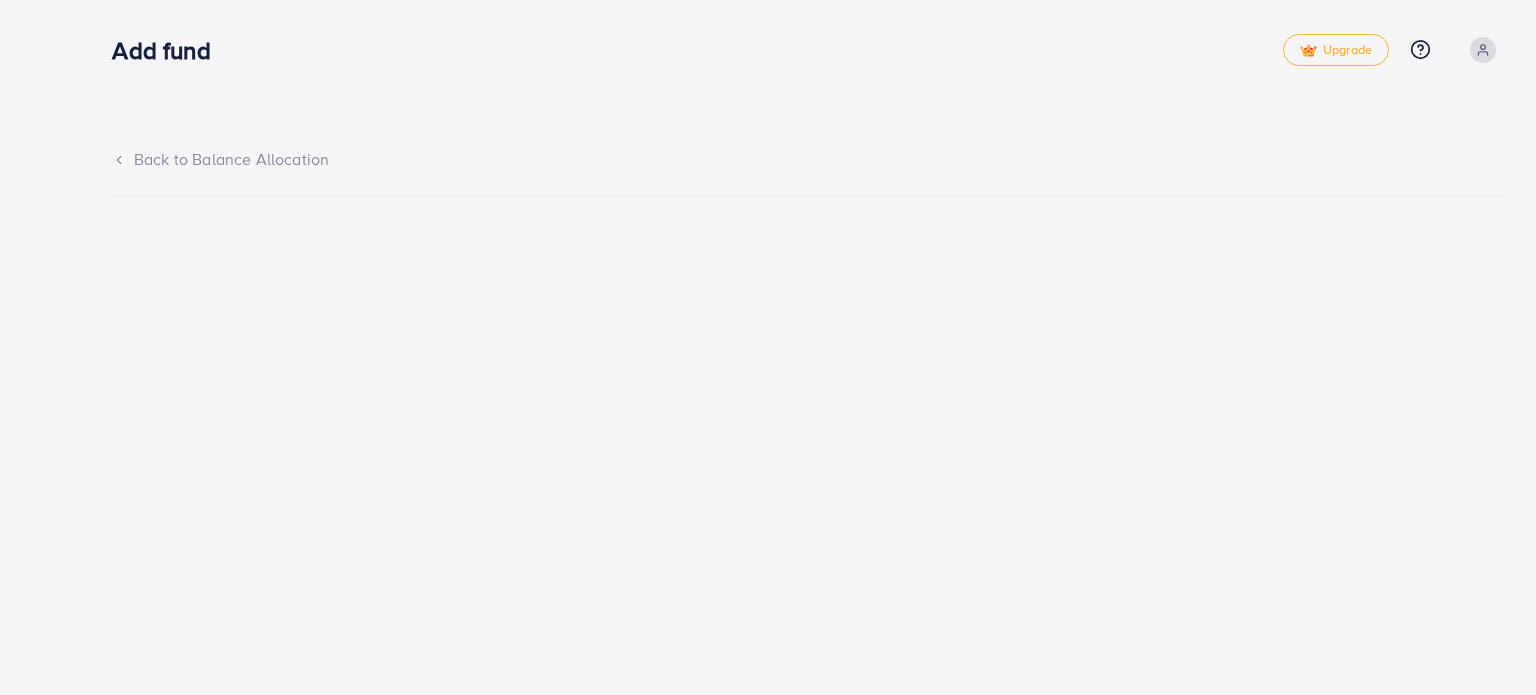scroll, scrollTop: 0, scrollLeft: 0, axis: both 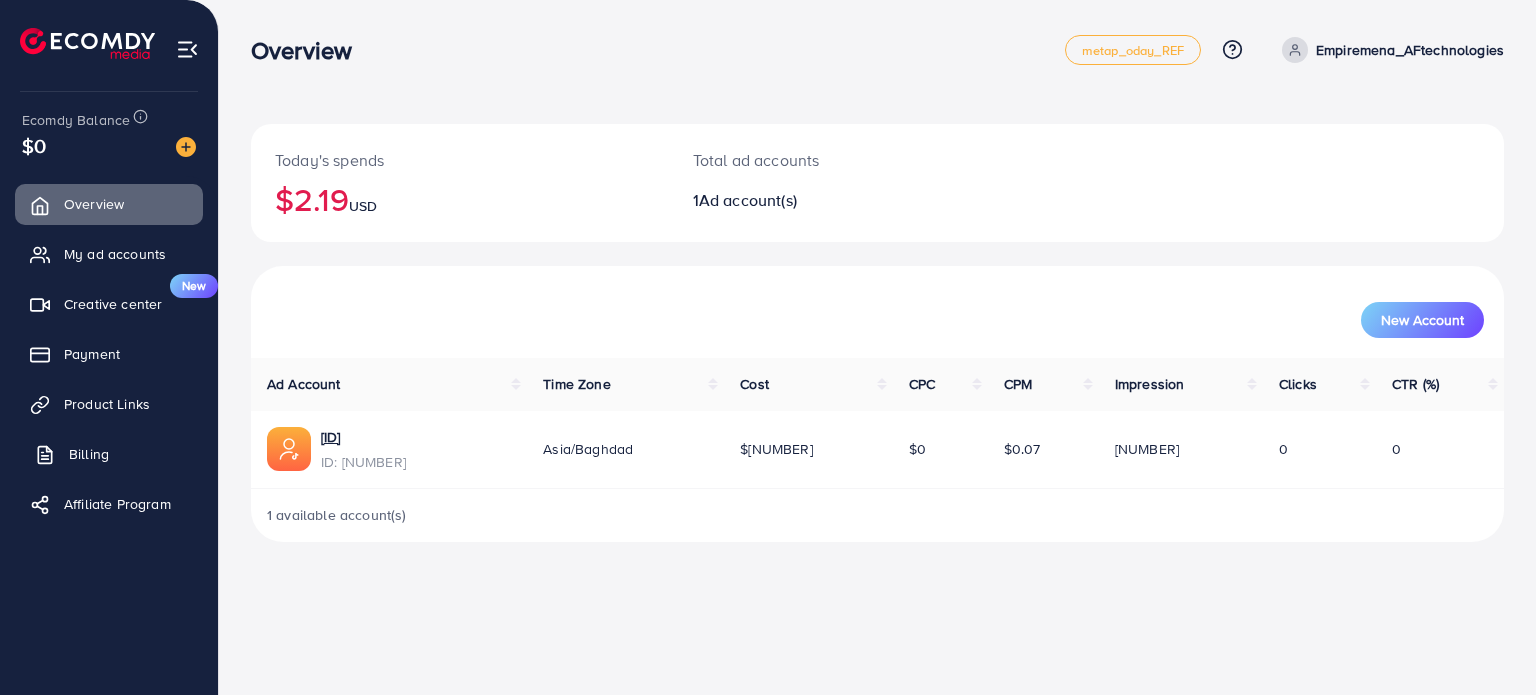click on "Billing" at bounding box center (89, 454) 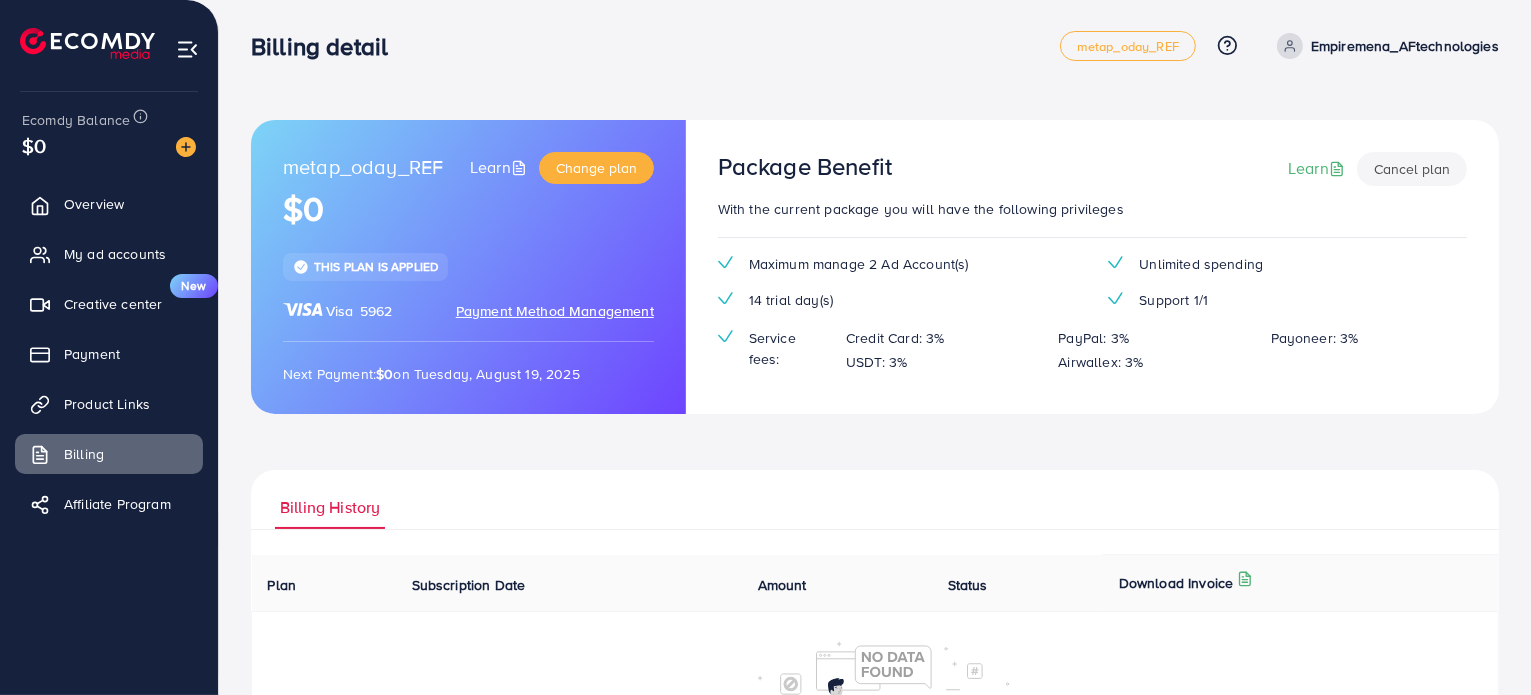 scroll, scrollTop: 0, scrollLeft: 0, axis: both 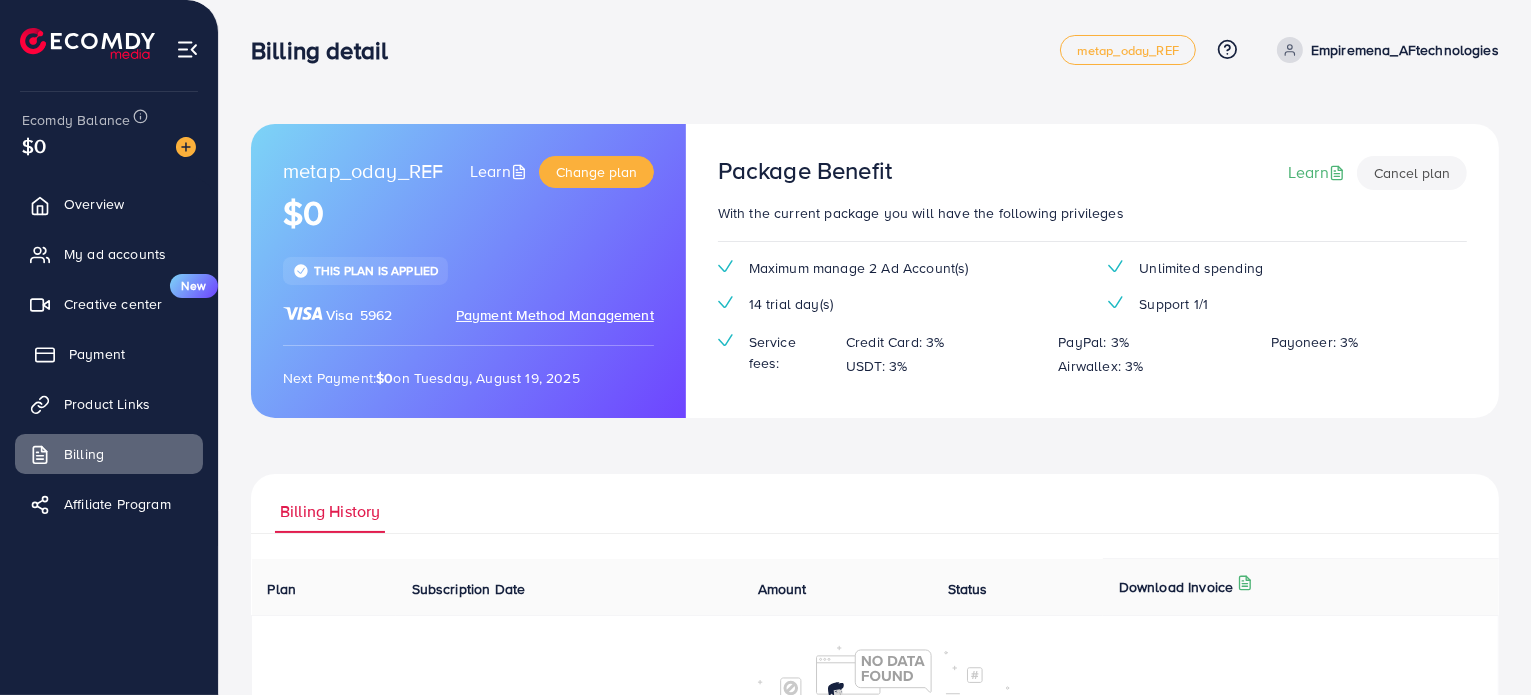 click on "Payment" at bounding box center [97, 354] 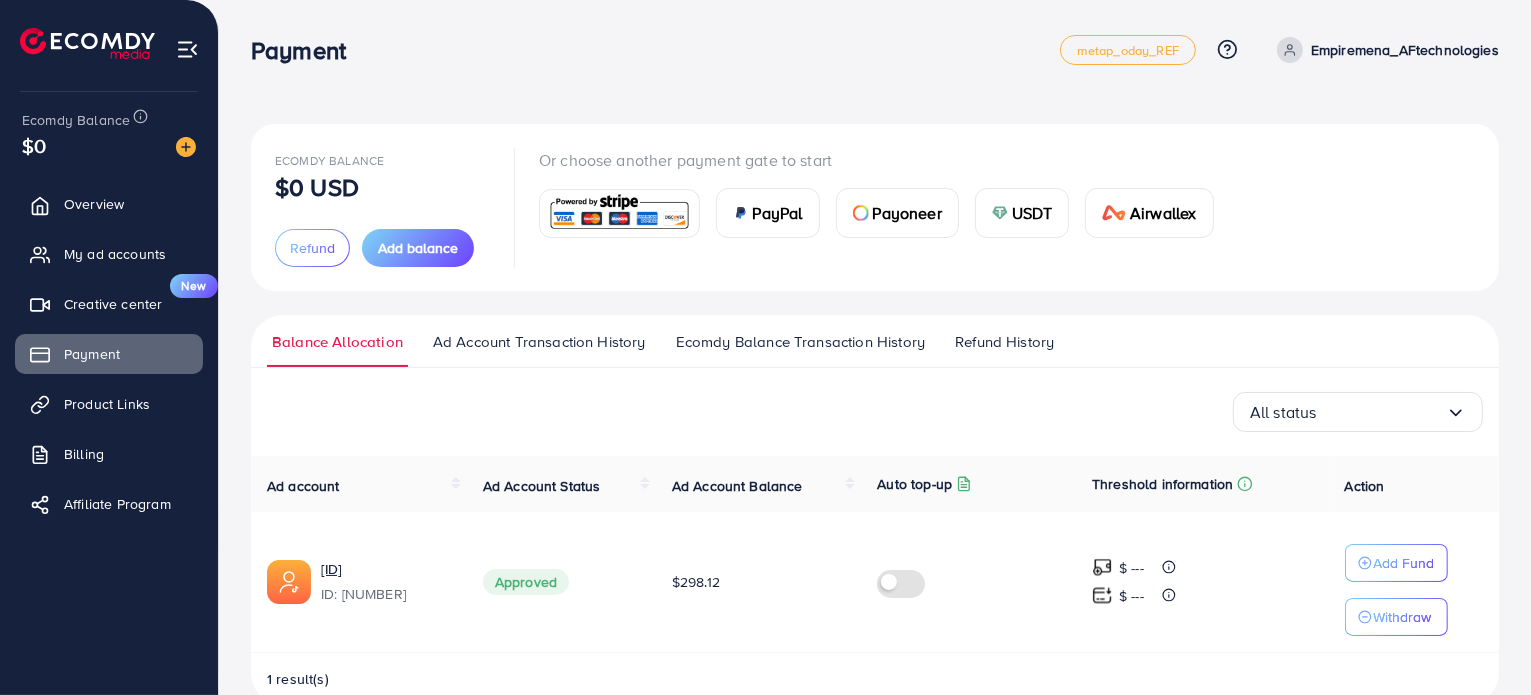 scroll, scrollTop: 40, scrollLeft: 0, axis: vertical 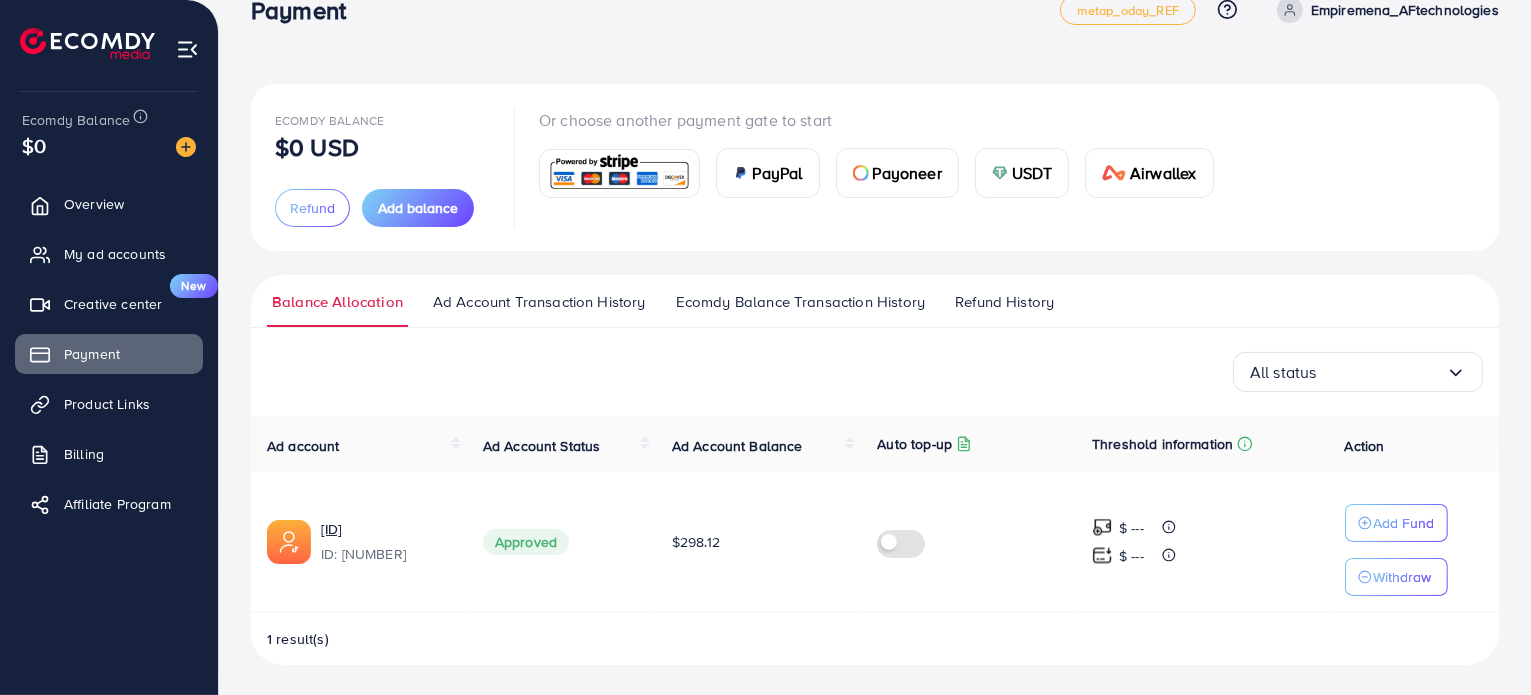 click on "Ad Account Transaction History" at bounding box center (539, 302) 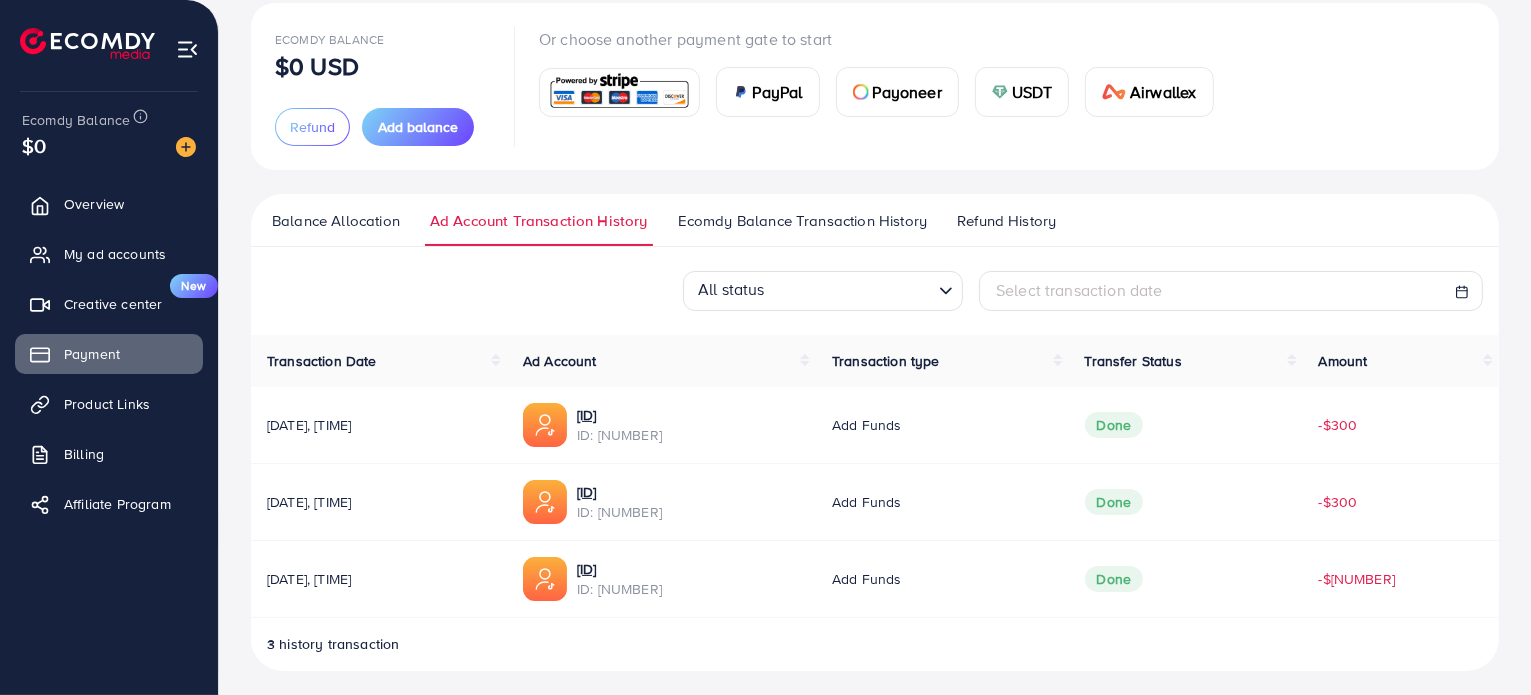 scroll, scrollTop: 127, scrollLeft: 0, axis: vertical 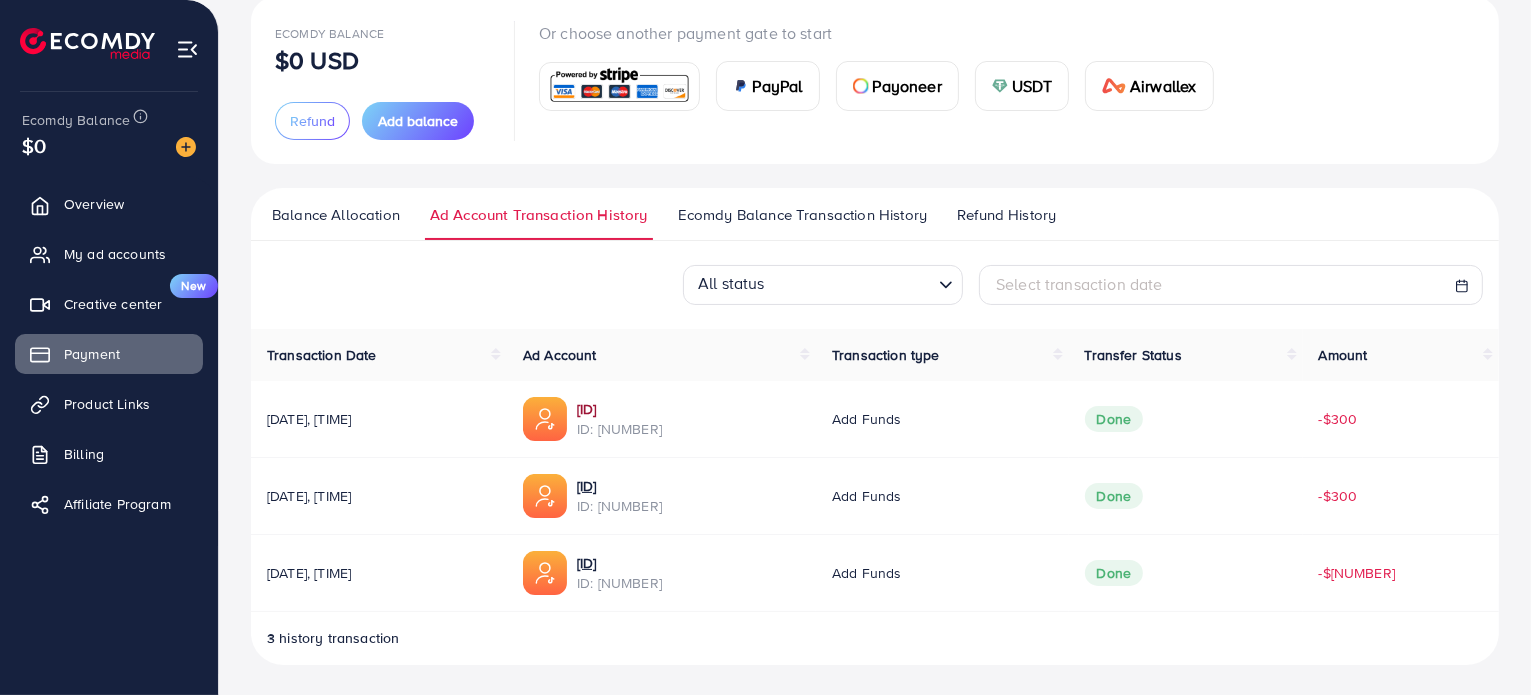 click on "[ID]" at bounding box center (619, 409) 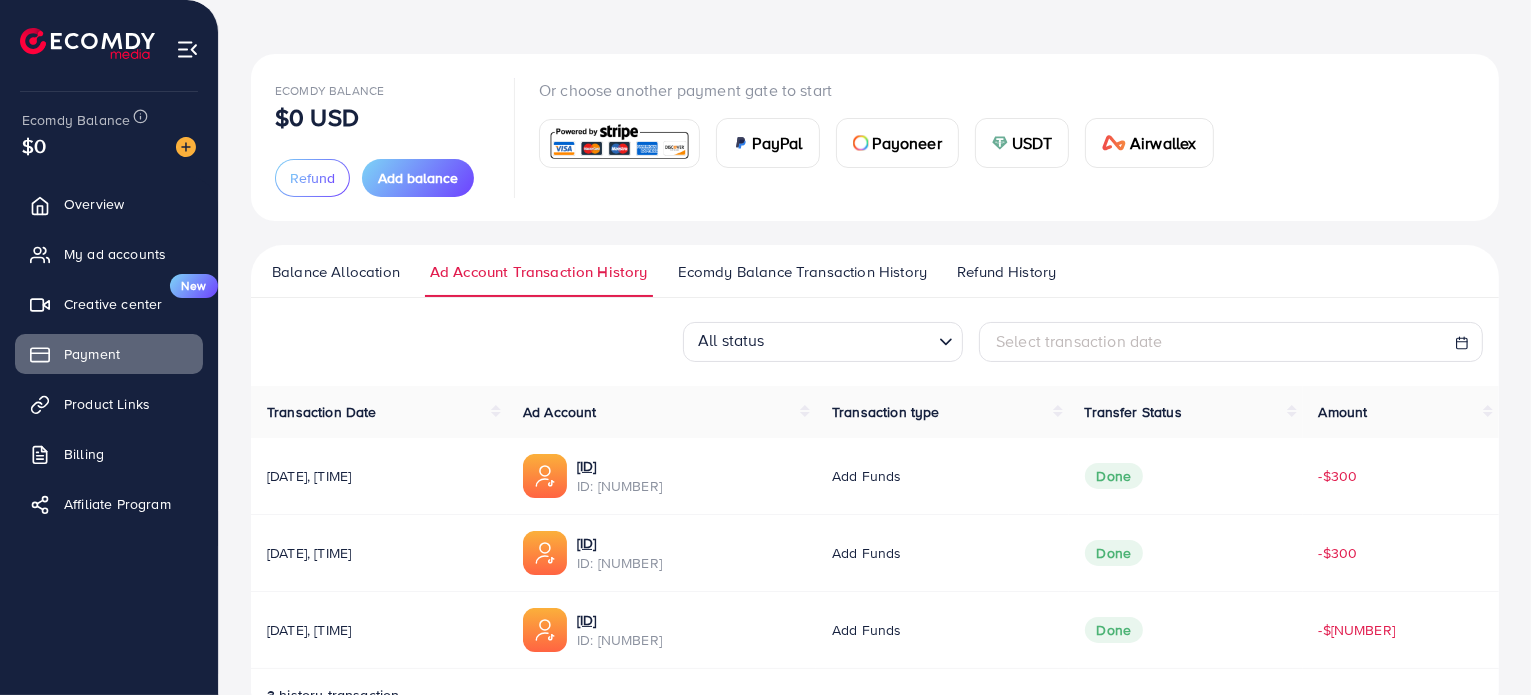 scroll, scrollTop: 0, scrollLeft: 0, axis: both 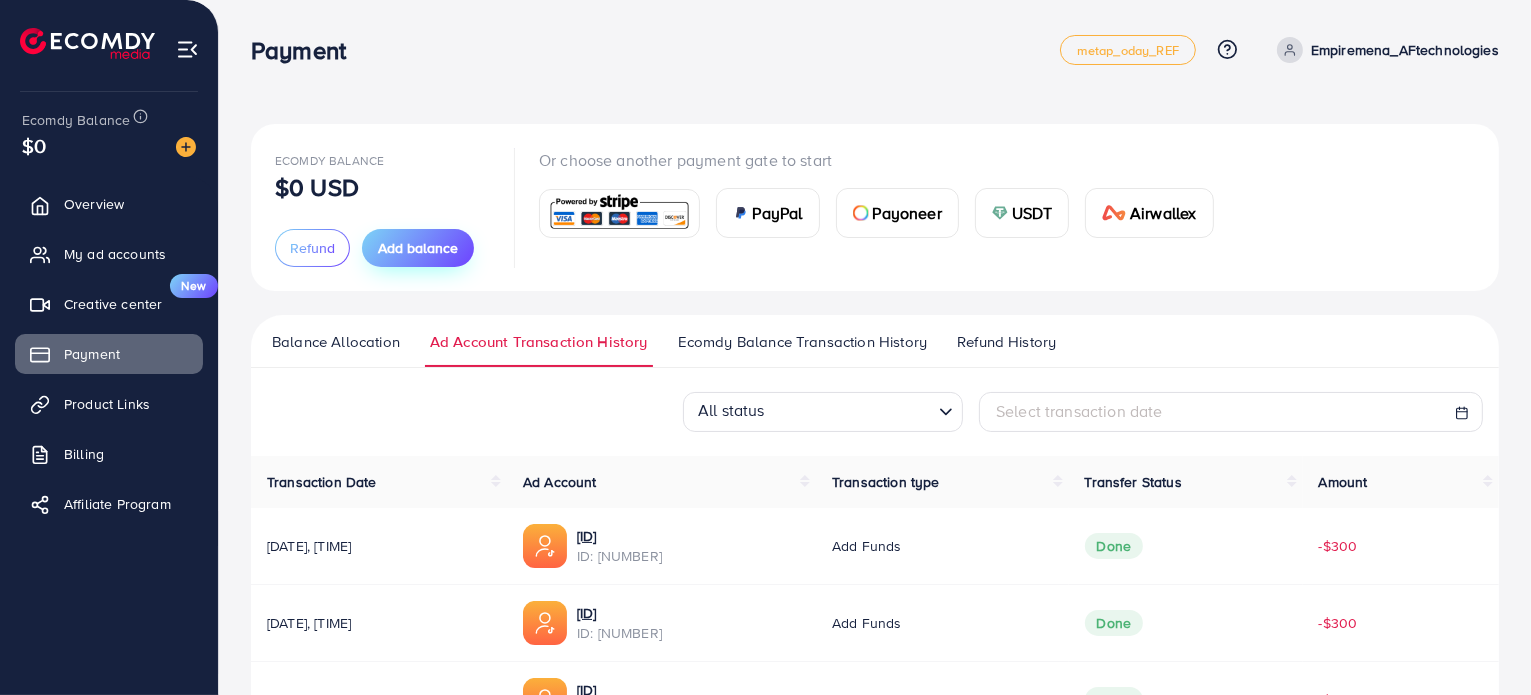 click on "Add balance" at bounding box center (418, 248) 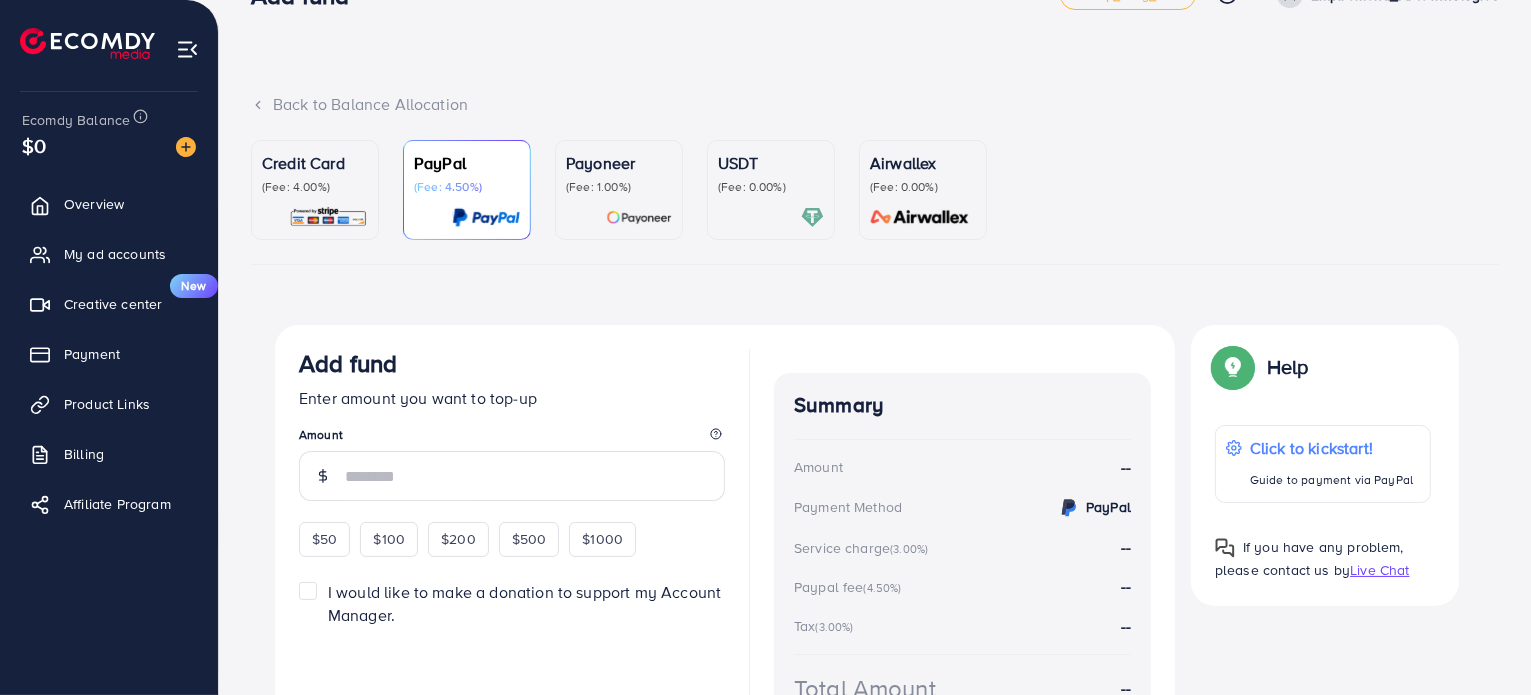 scroll, scrollTop: 100, scrollLeft: 0, axis: vertical 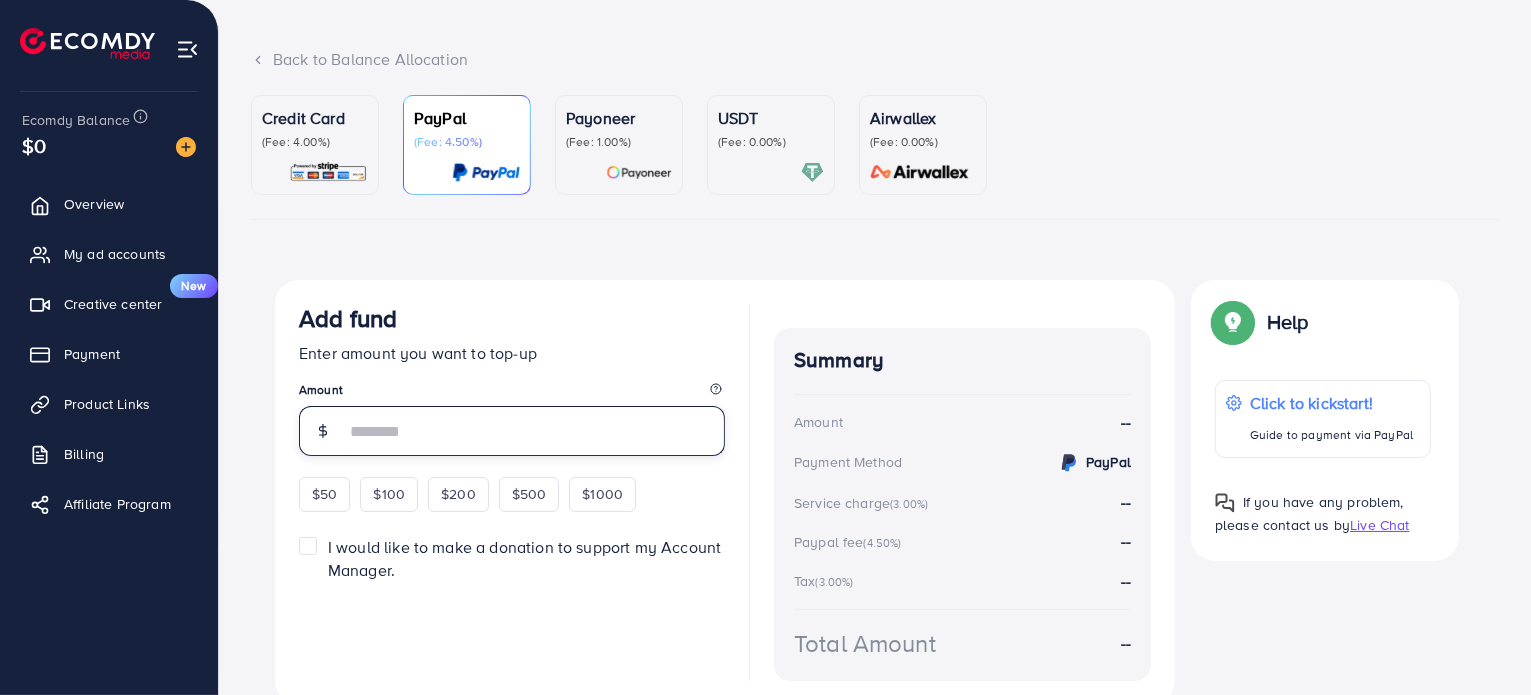 click at bounding box center [535, 431] 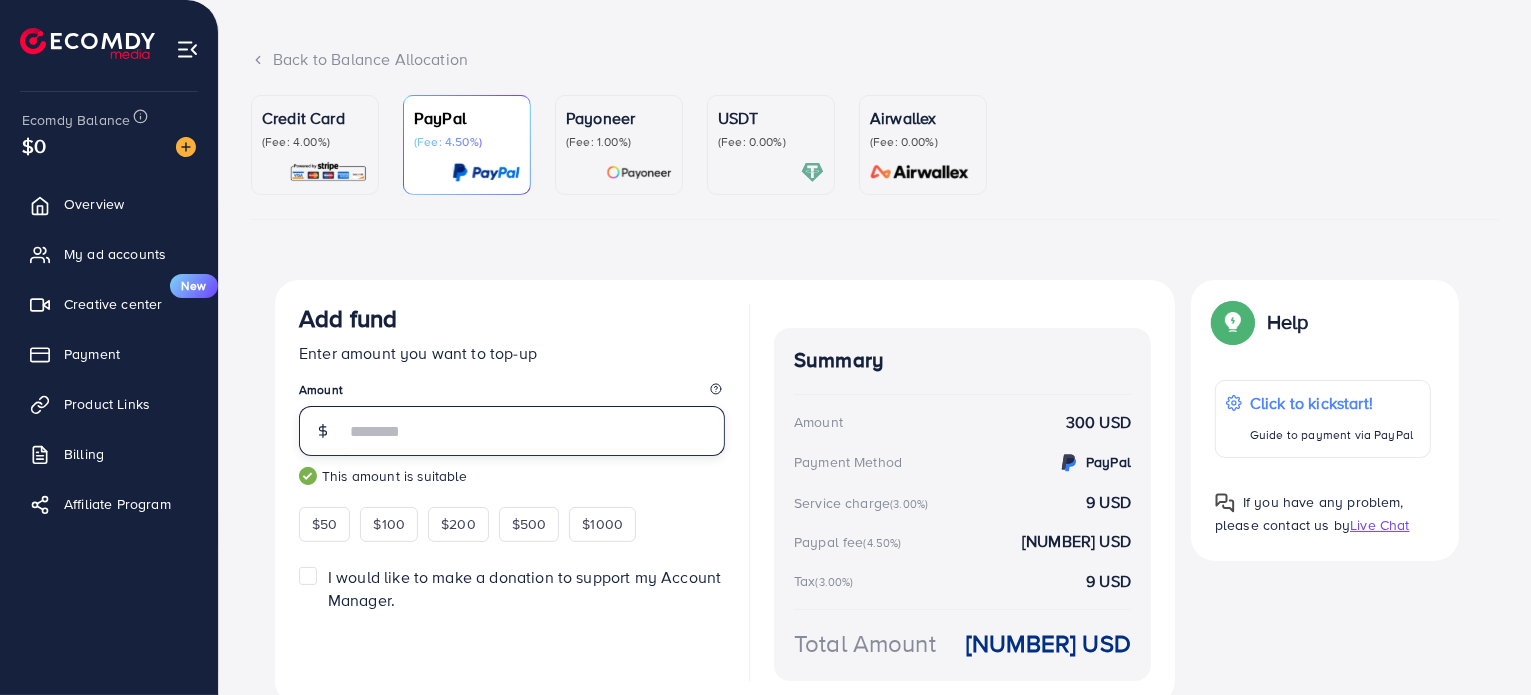 type on "***" 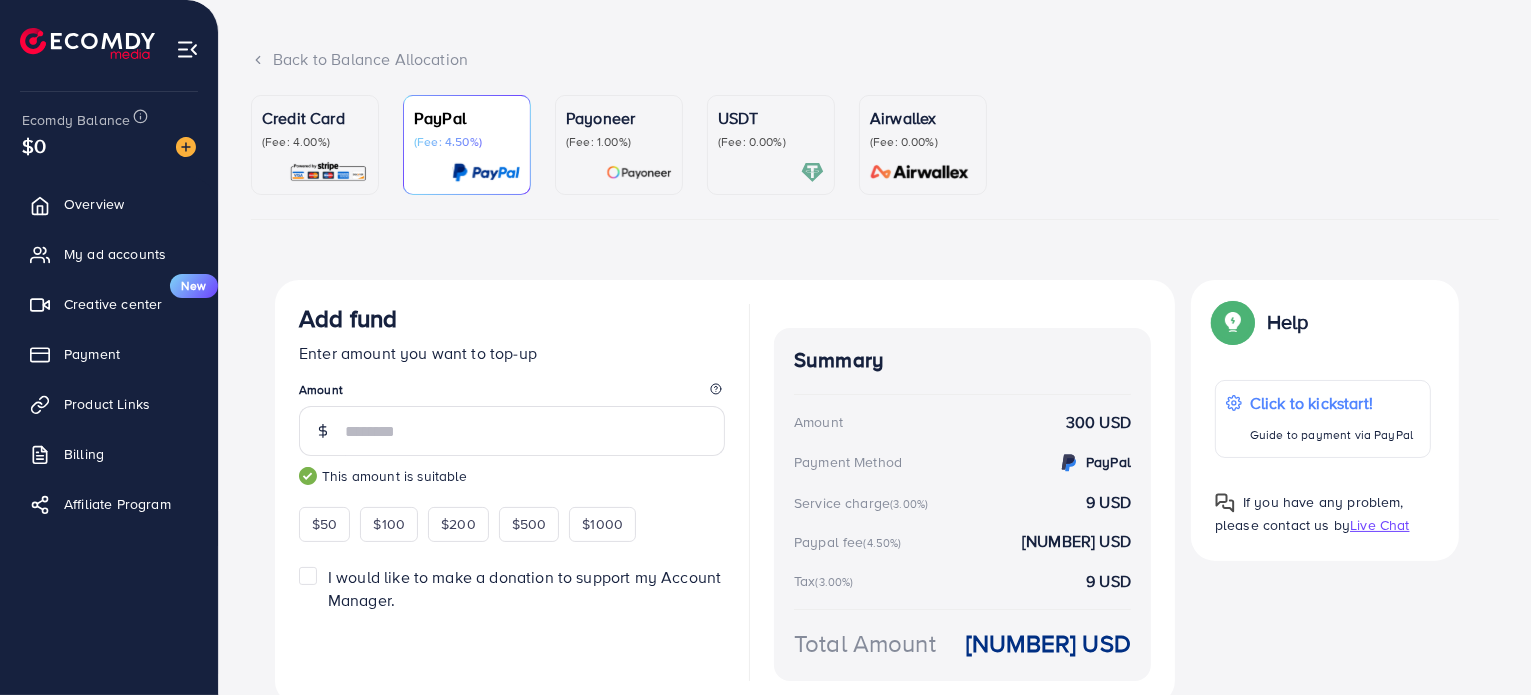 click on "(Fee: 4.00%)" at bounding box center [315, 142] 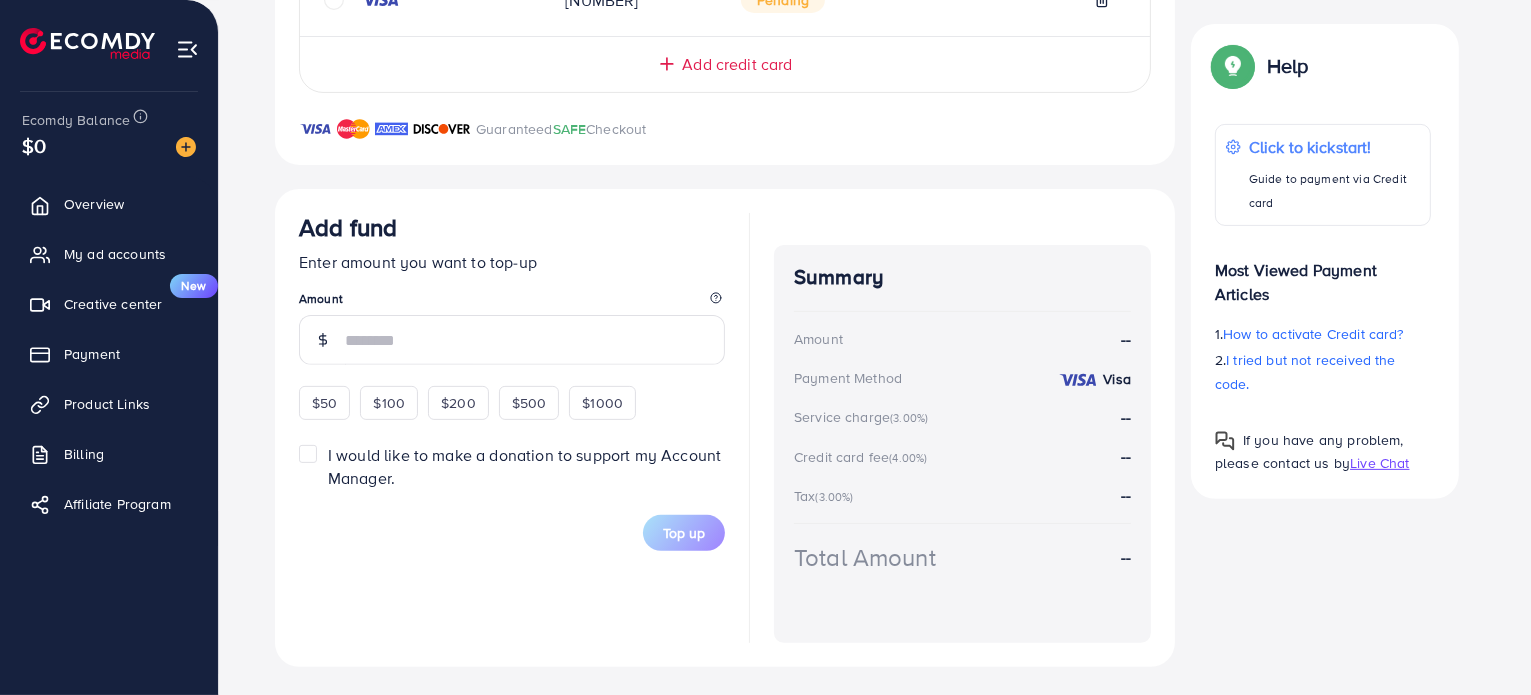 scroll, scrollTop: 602, scrollLeft: 0, axis: vertical 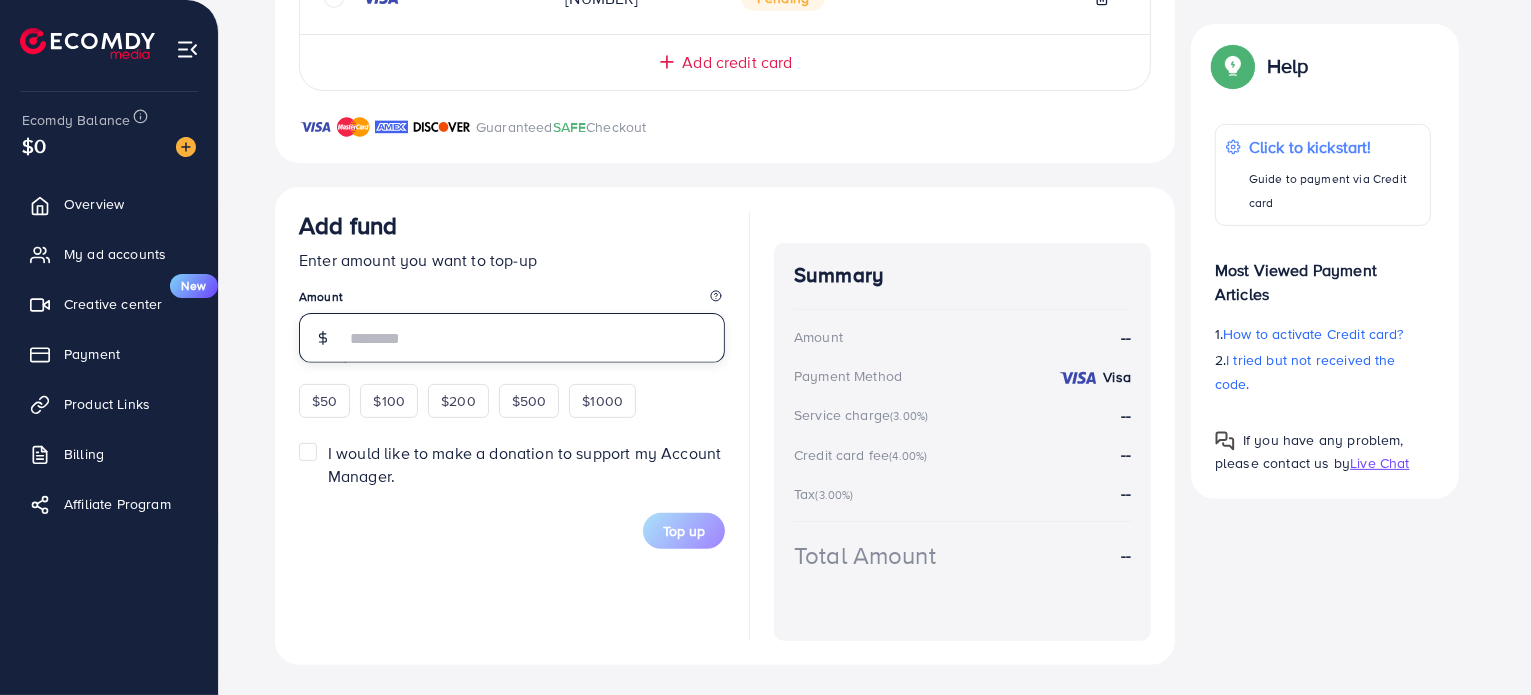 click at bounding box center [535, 338] 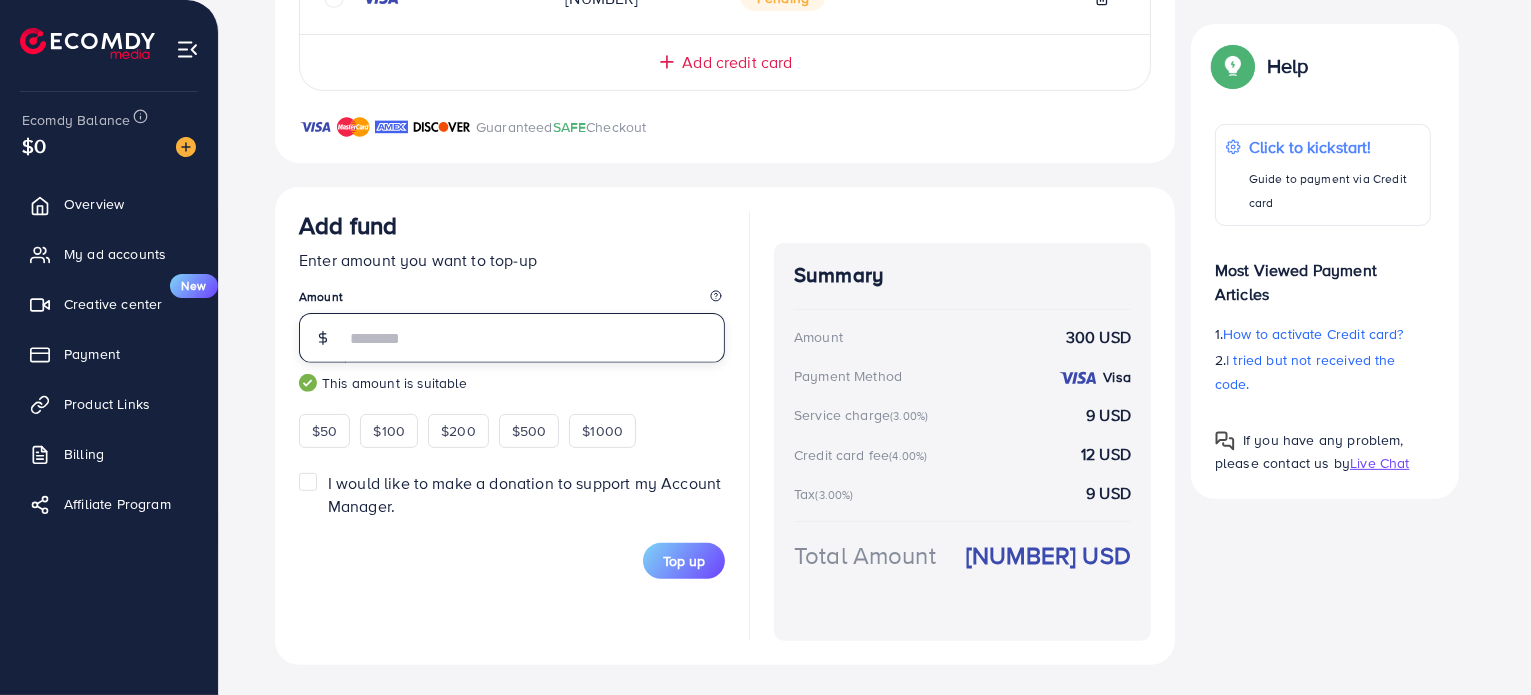 type on "***" 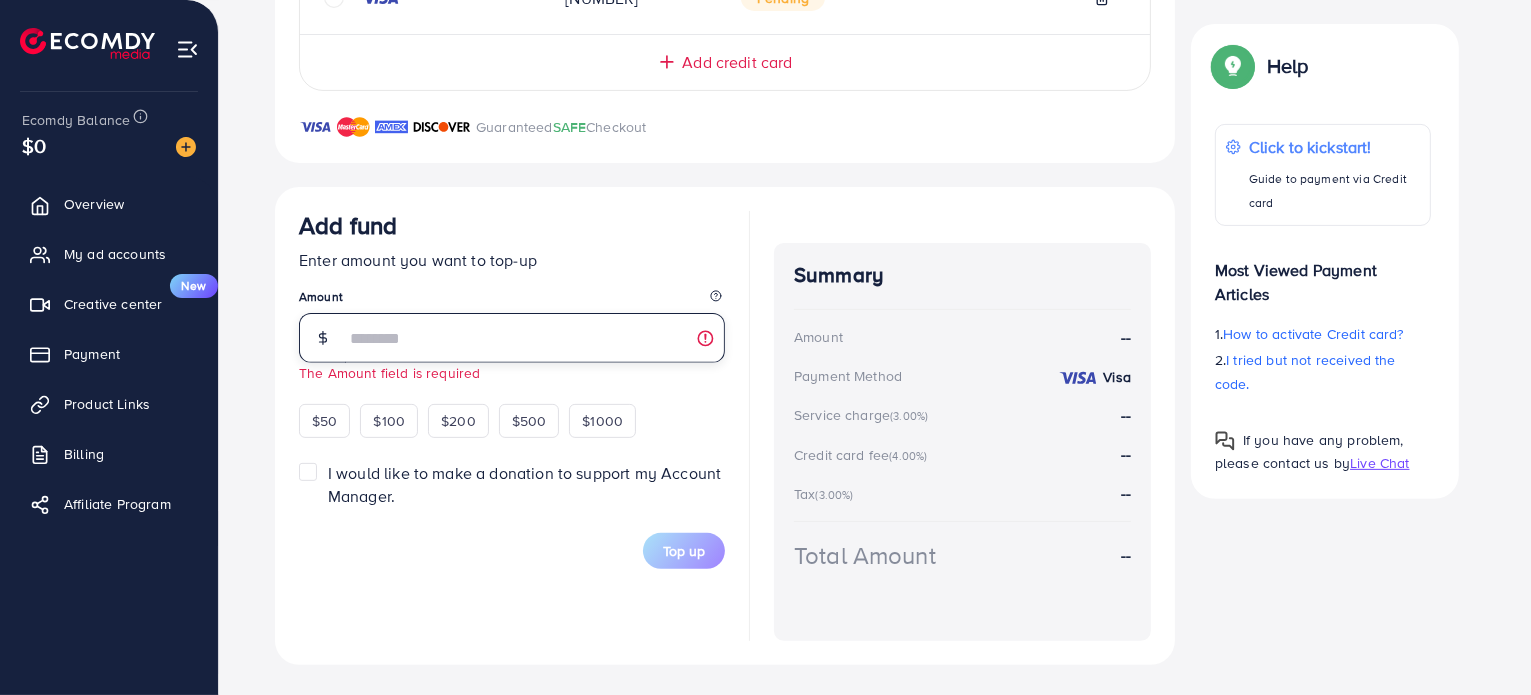 type 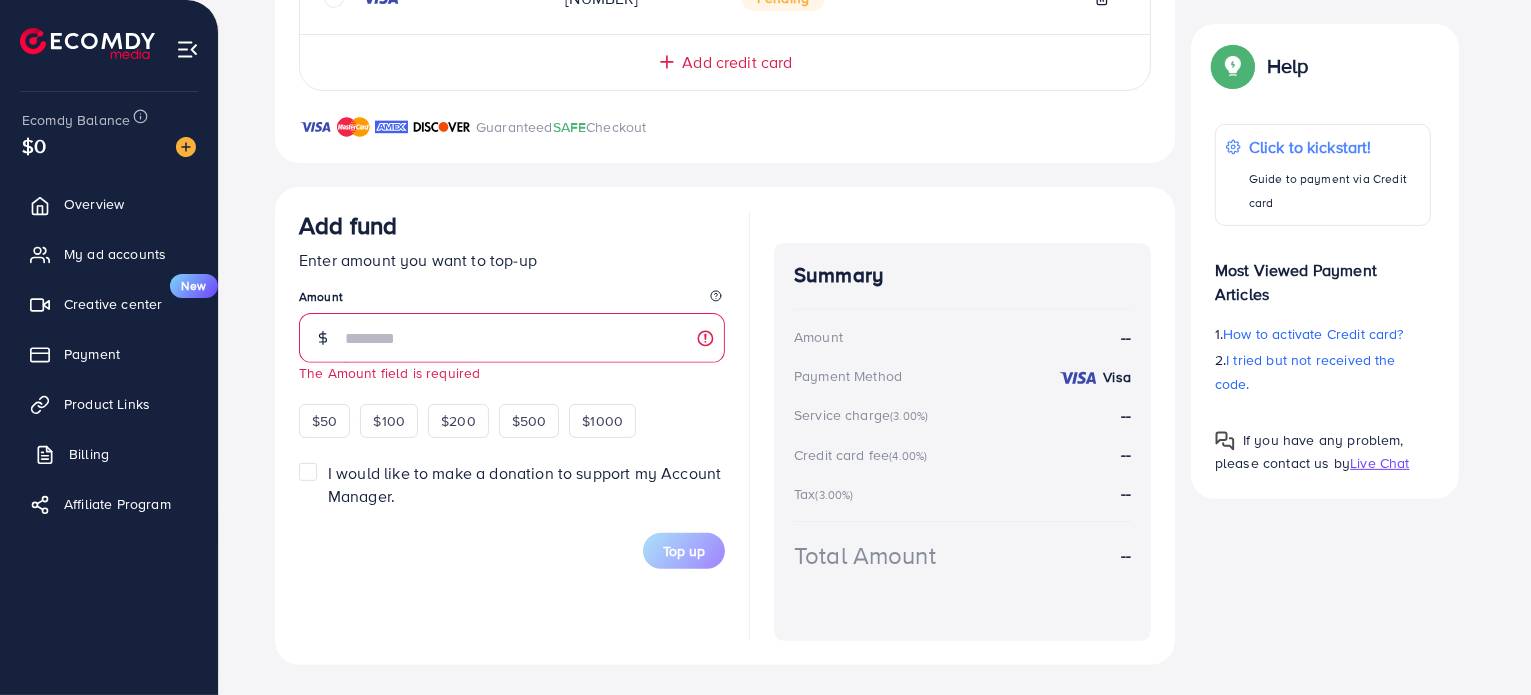 click on "Billing" at bounding box center (89, 454) 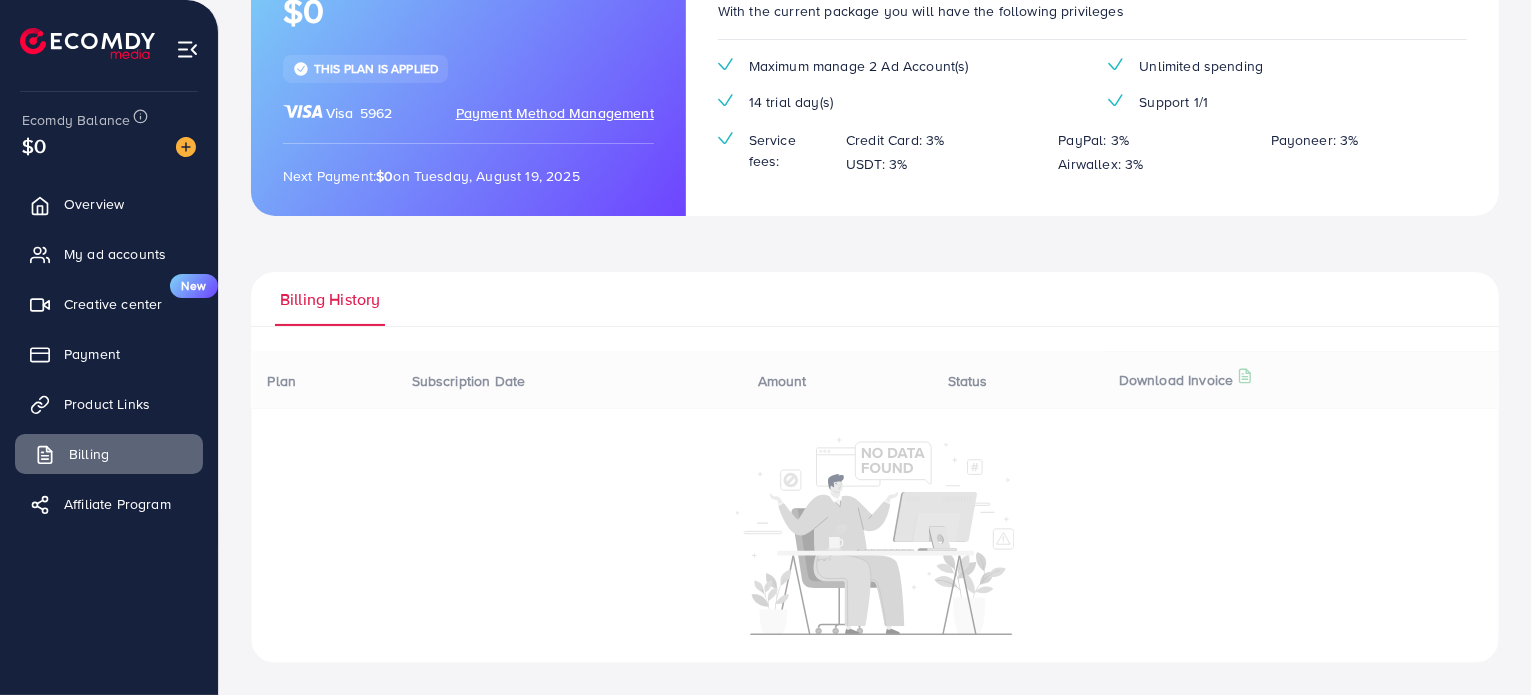 scroll, scrollTop: 0, scrollLeft: 0, axis: both 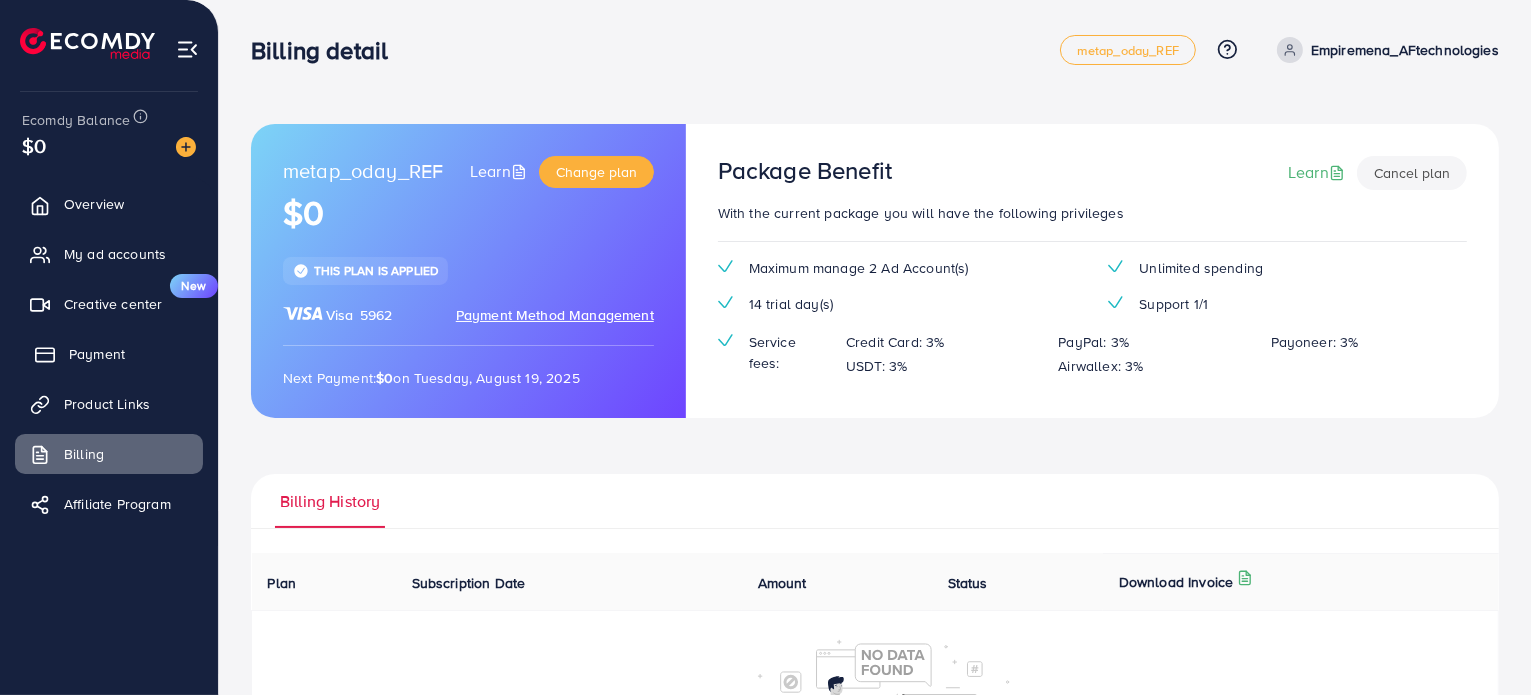 click on "Payment" at bounding box center (97, 354) 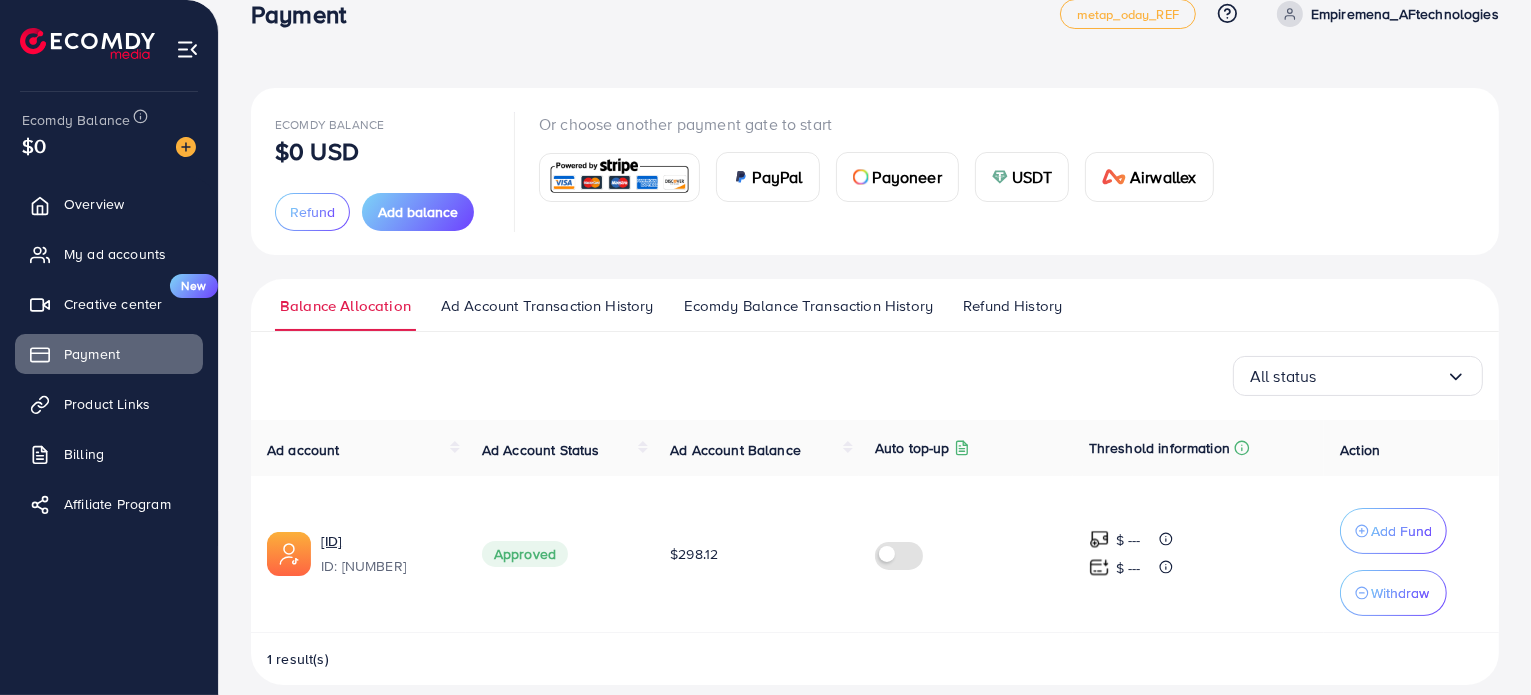 scroll, scrollTop: 0, scrollLeft: 0, axis: both 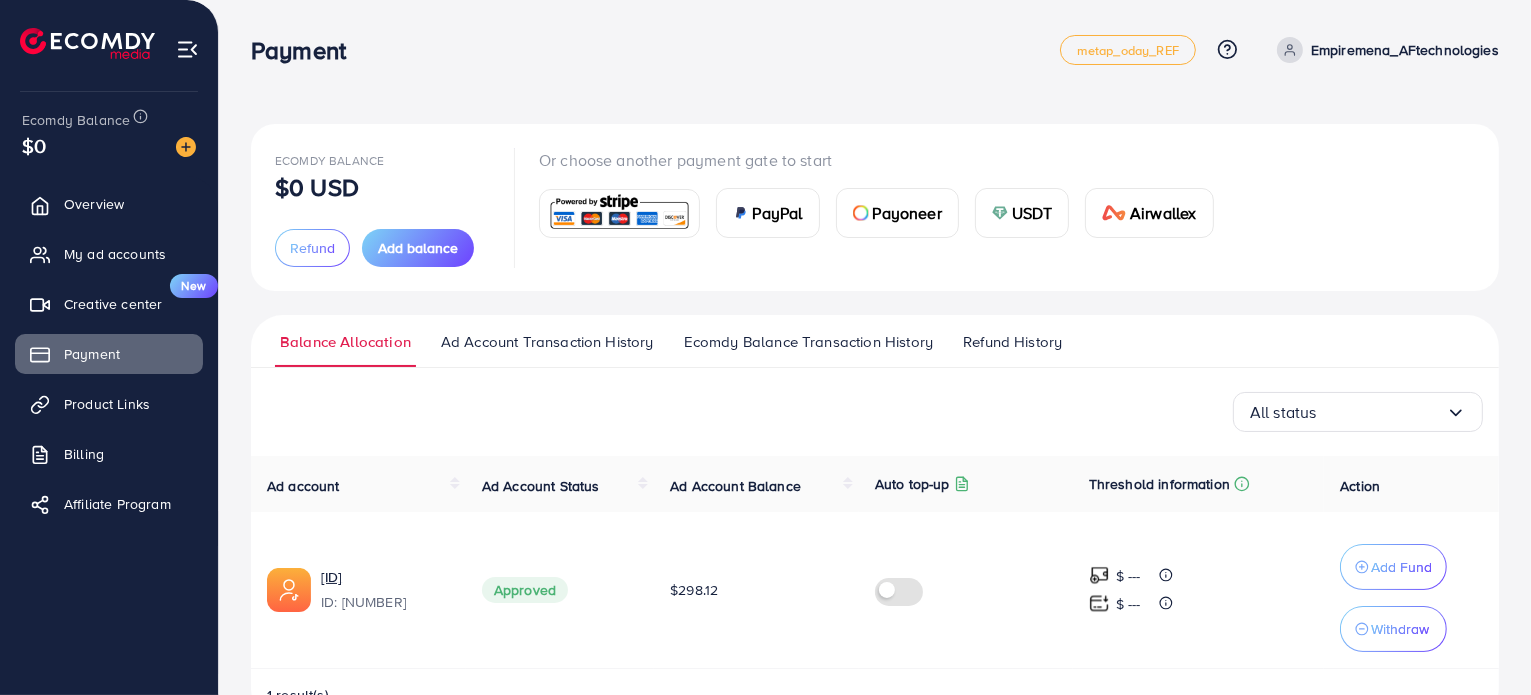click on "Ad Account Transaction History" at bounding box center [547, 342] 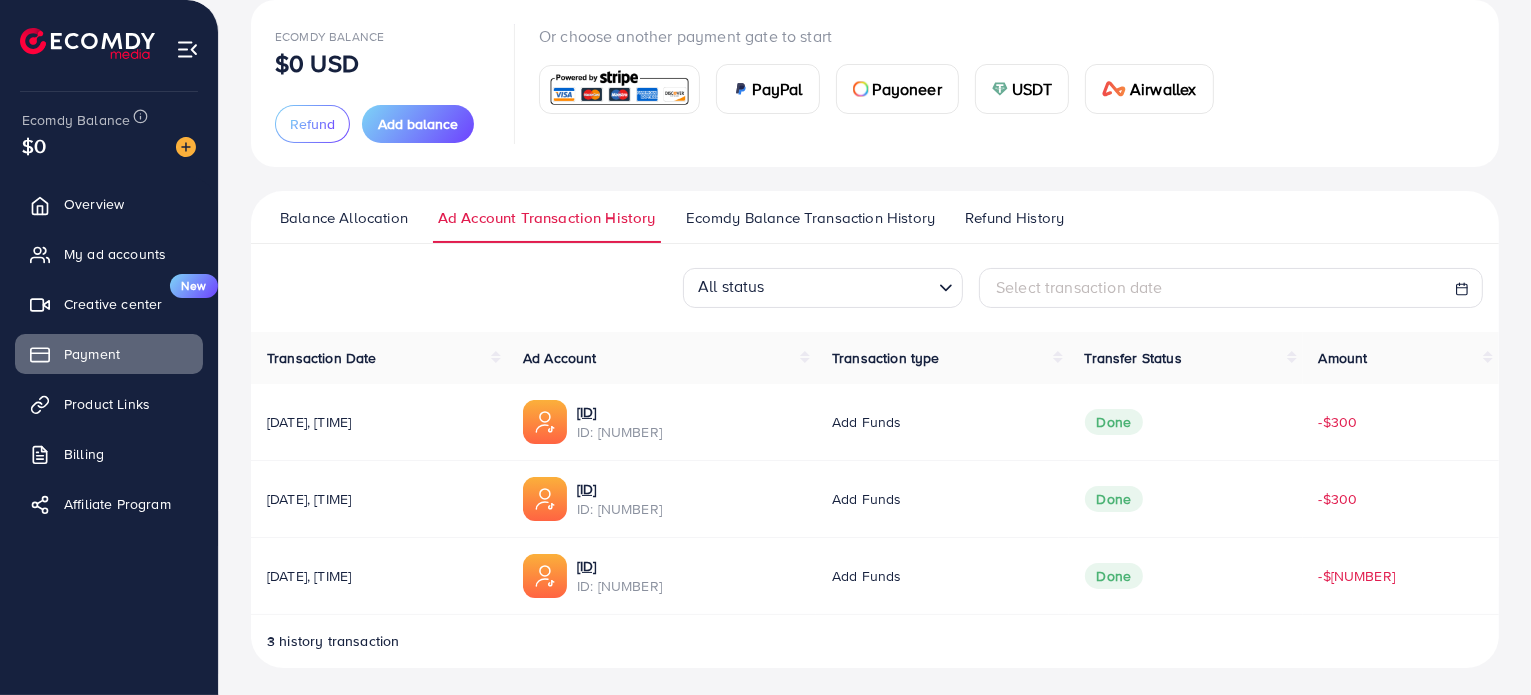 scroll, scrollTop: 127, scrollLeft: 0, axis: vertical 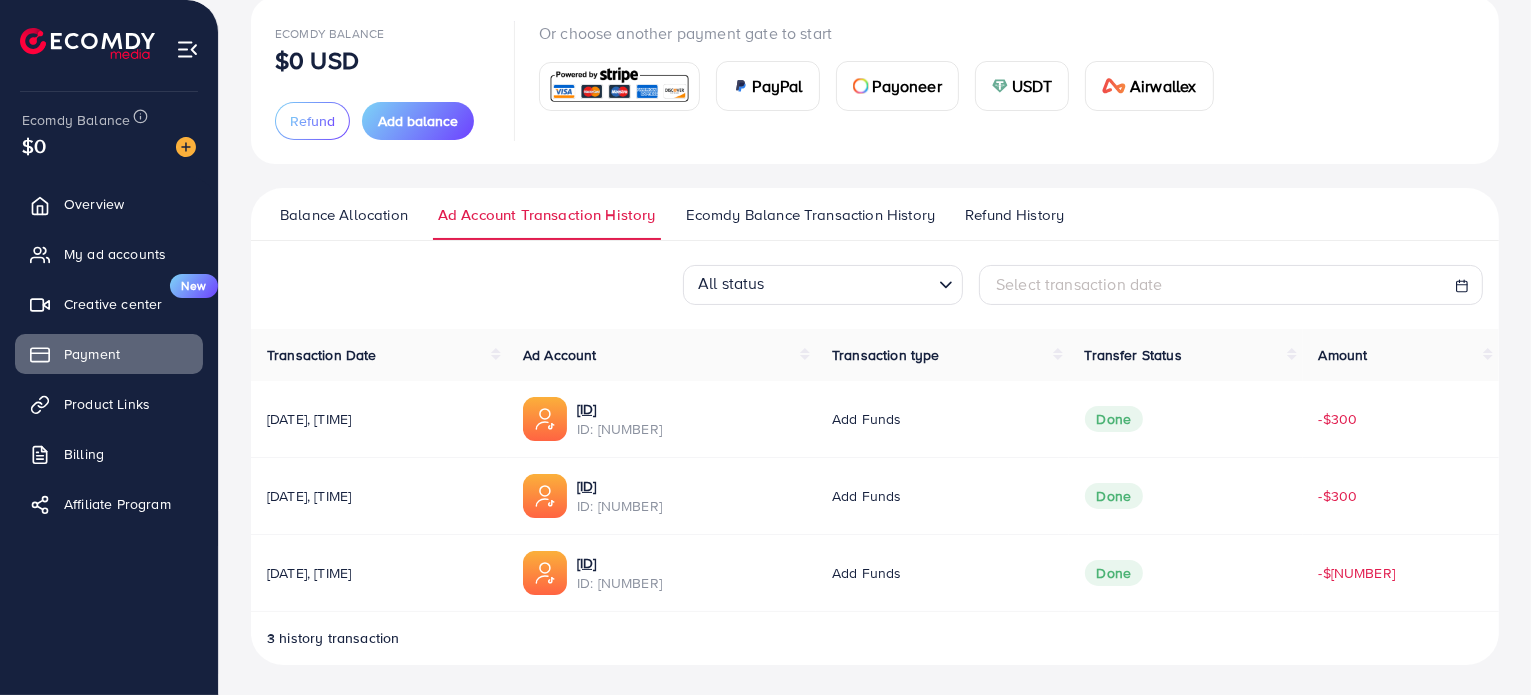 click on "Ecomdy Balance Transaction History" at bounding box center [810, 215] 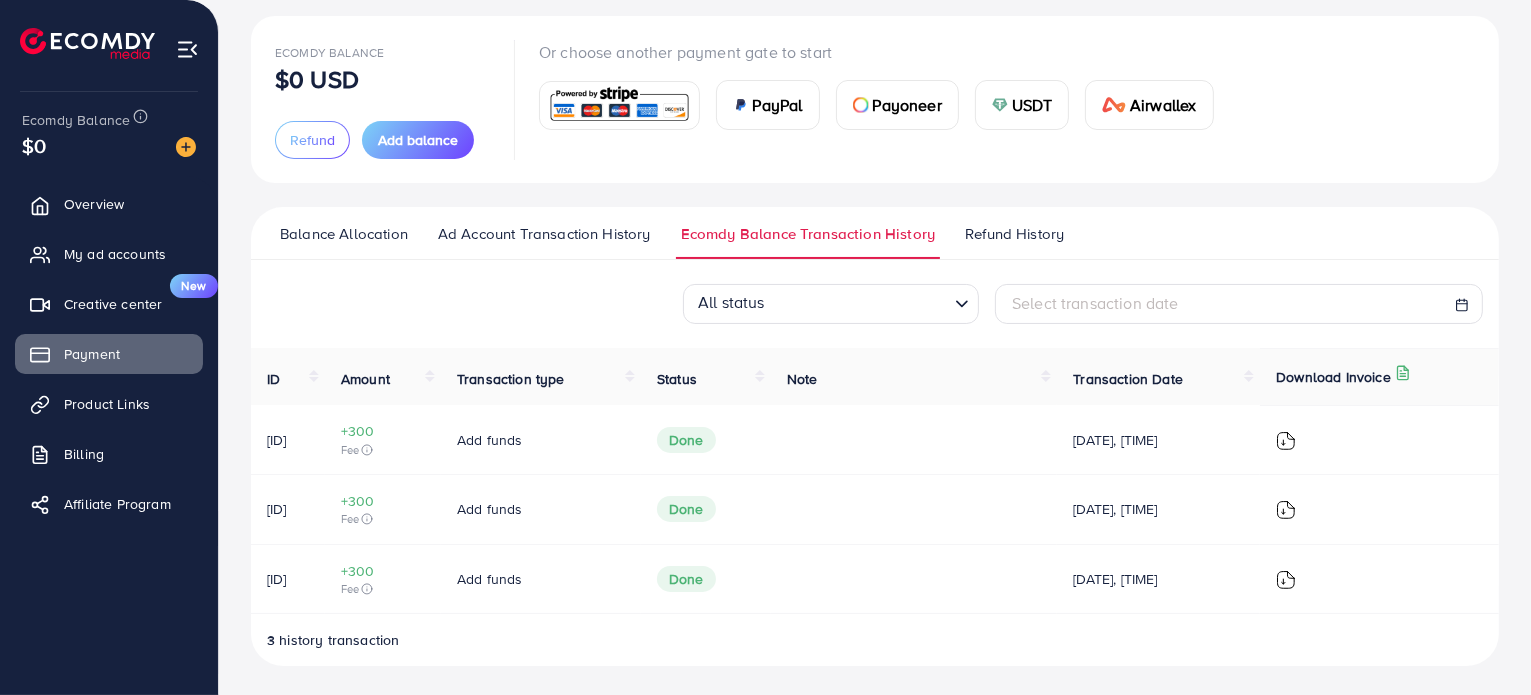 scroll, scrollTop: 110, scrollLeft: 0, axis: vertical 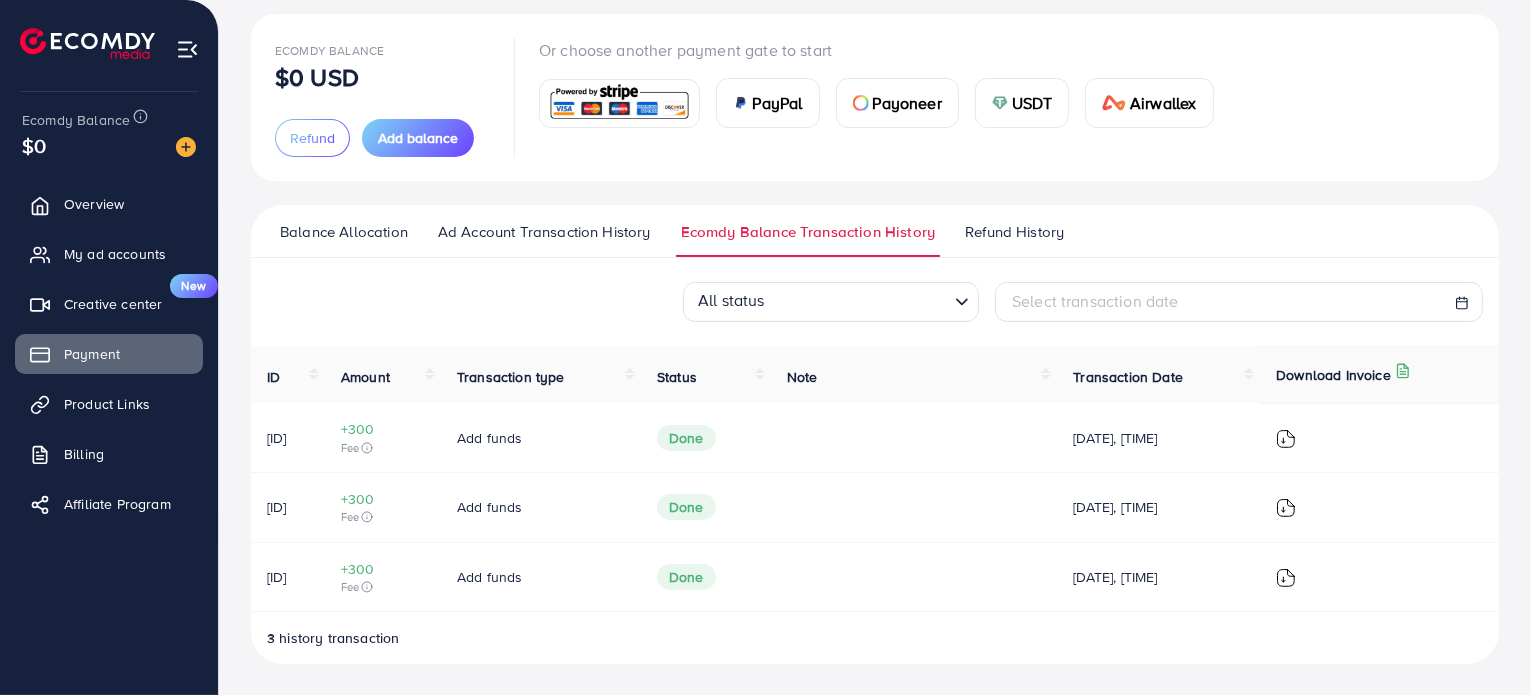 click on "Status" at bounding box center (677, 377) 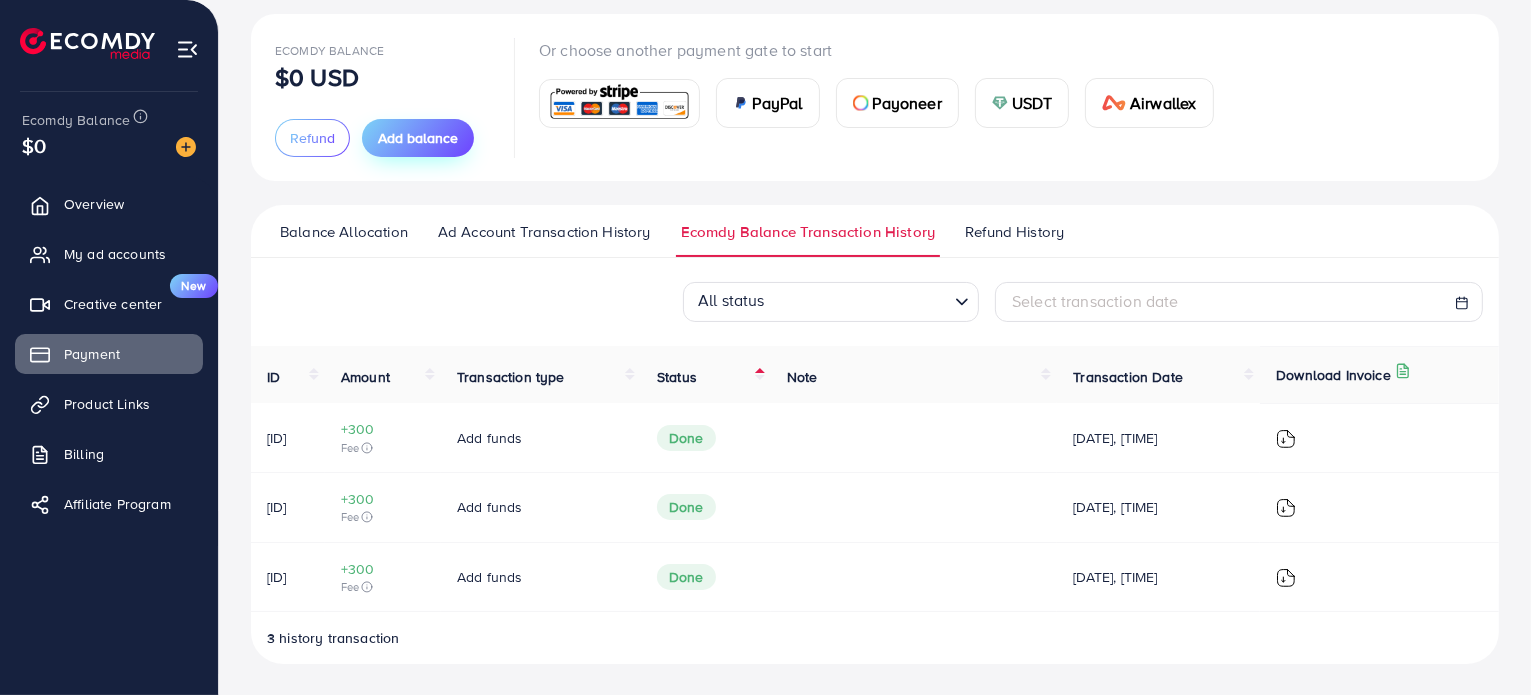 click on "Add balance" at bounding box center [418, 138] 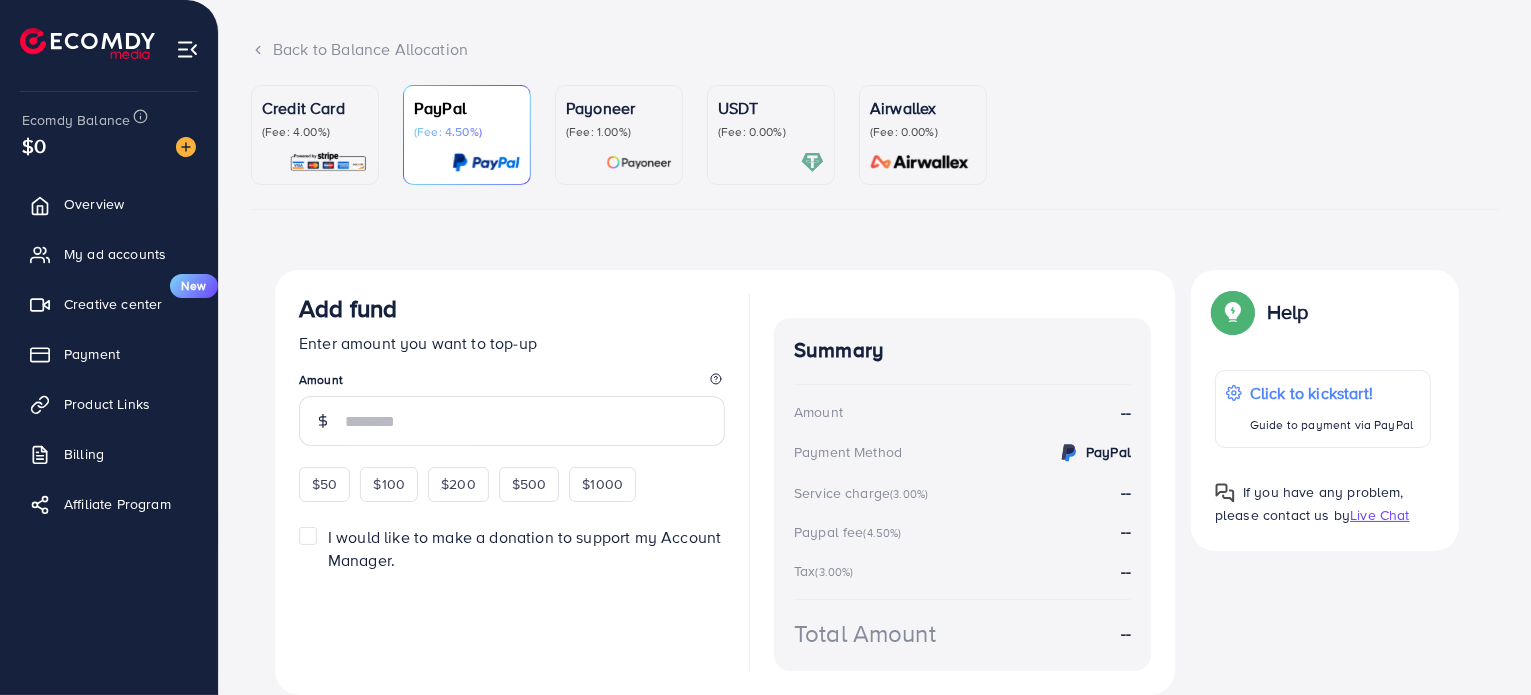 scroll, scrollTop: 0, scrollLeft: 0, axis: both 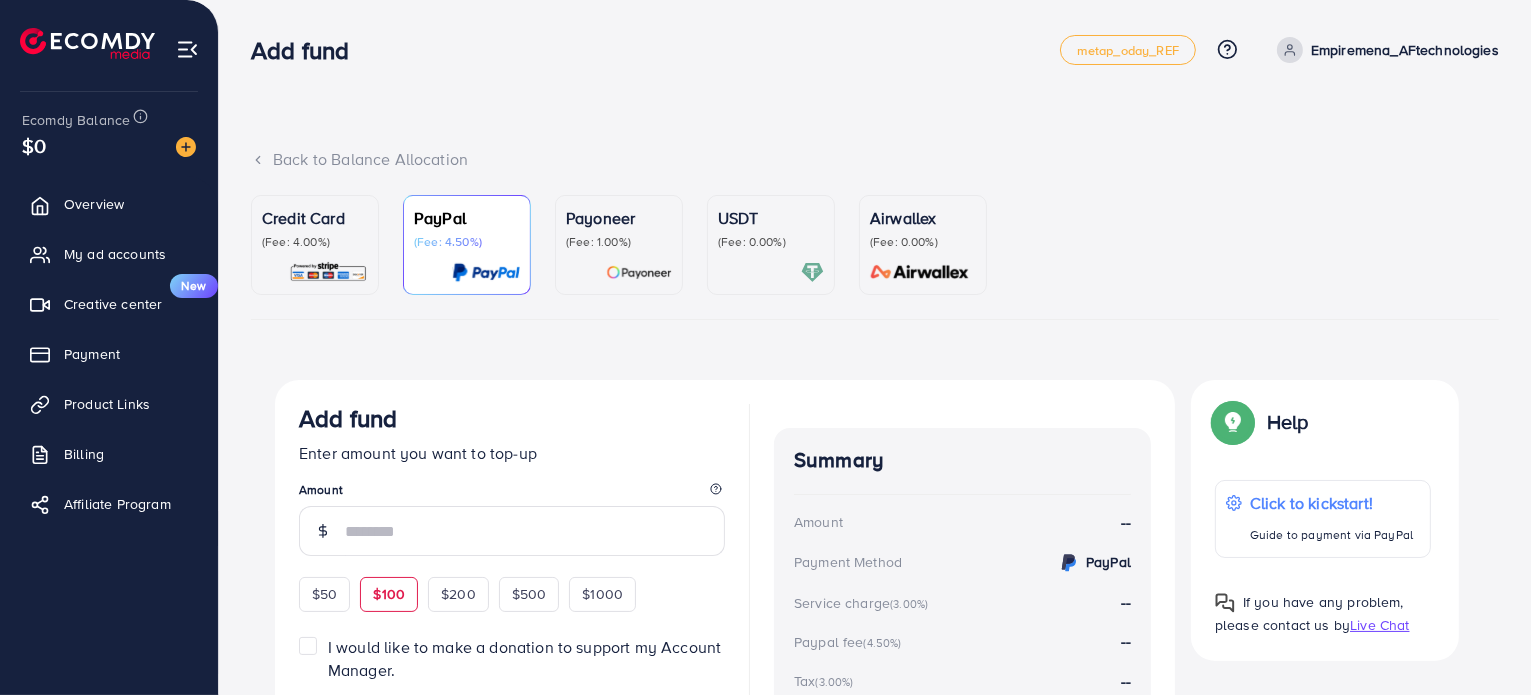 click on "$100" at bounding box center (389, 594) 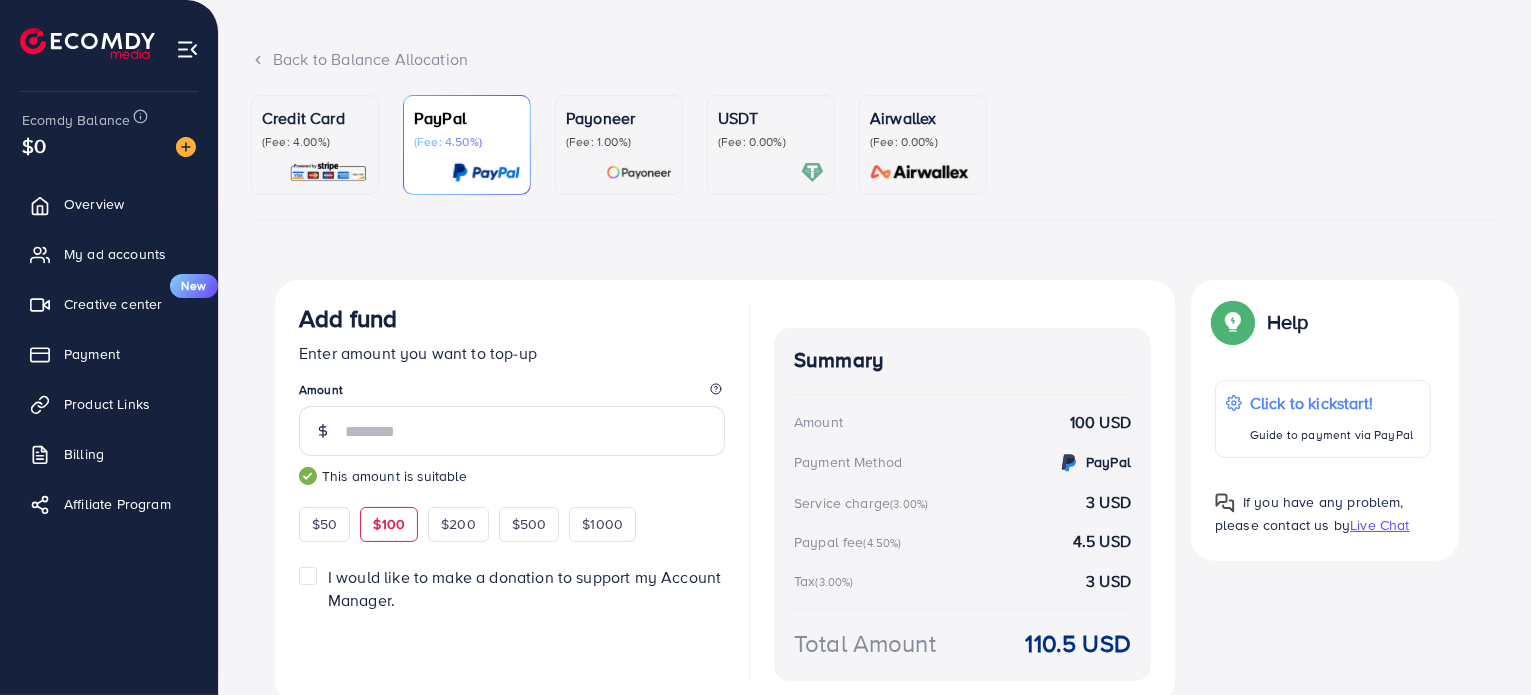 scroll, scrollTop: 181, scrollLeft: 0, axis: vertical 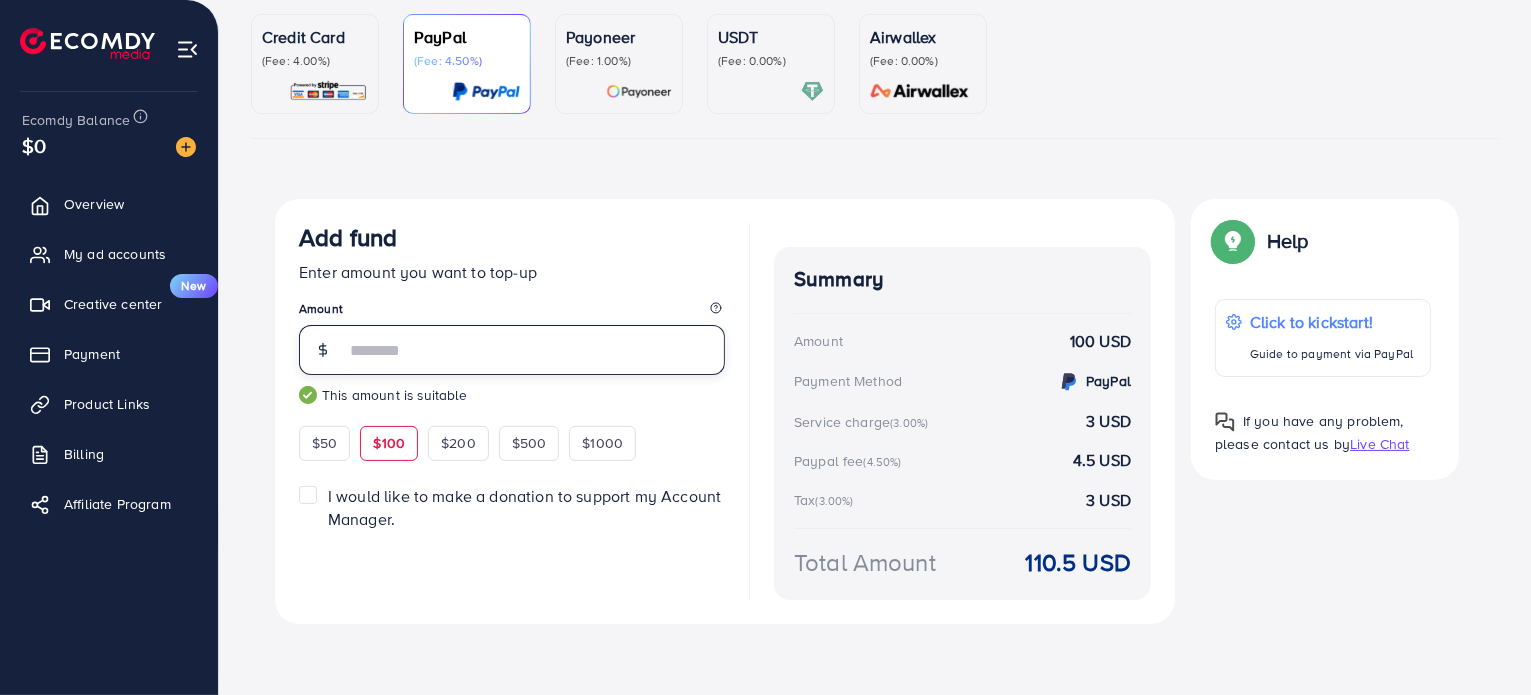 click on "***" at bounding box center [535, 350] 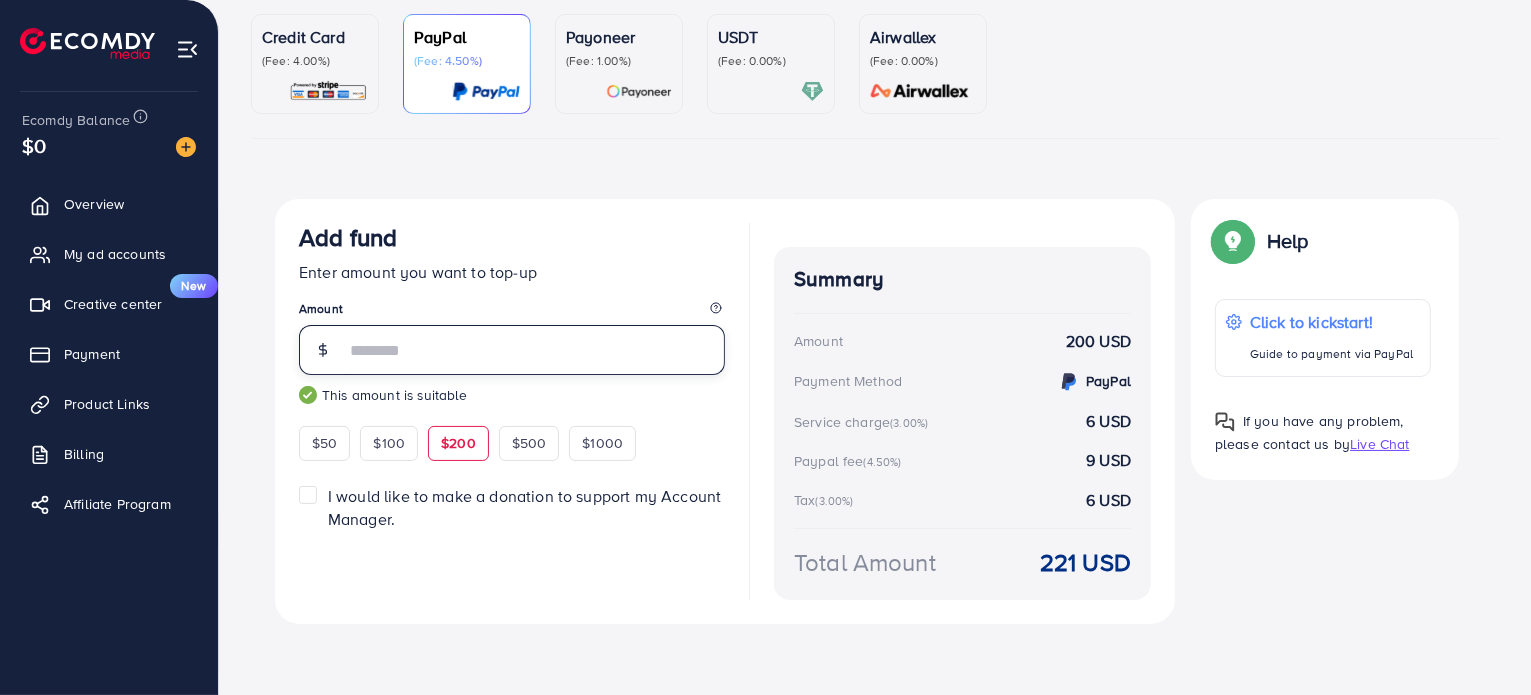 type on "*" 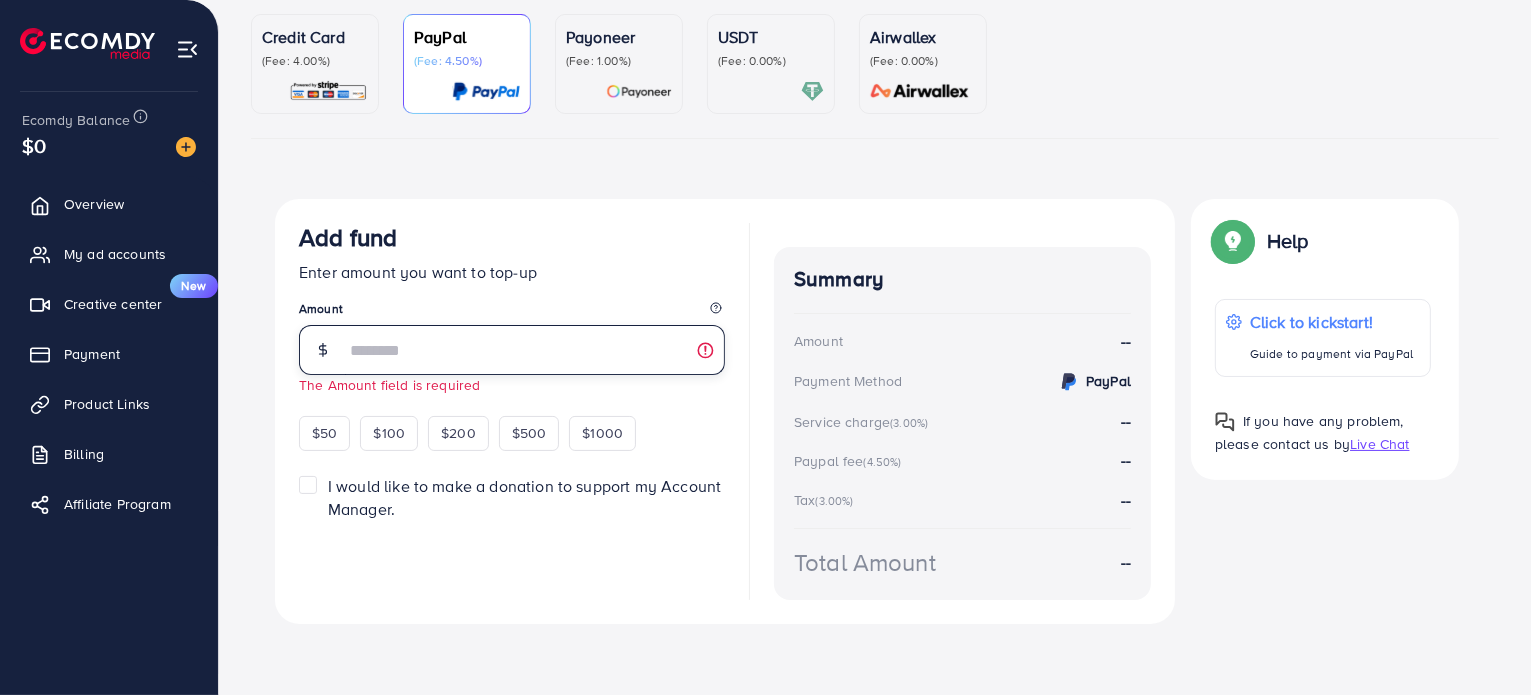 type 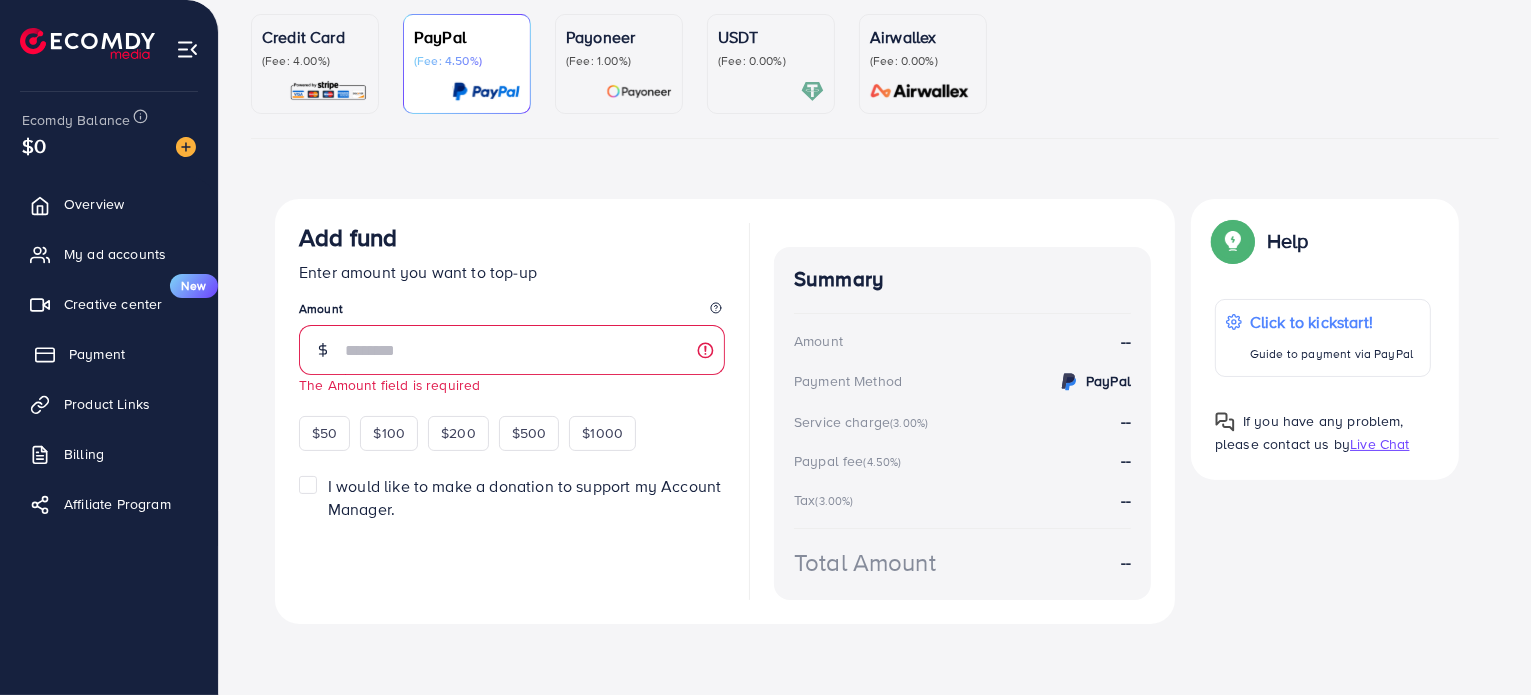 click on "Payment" at bounding box center [97, 354] 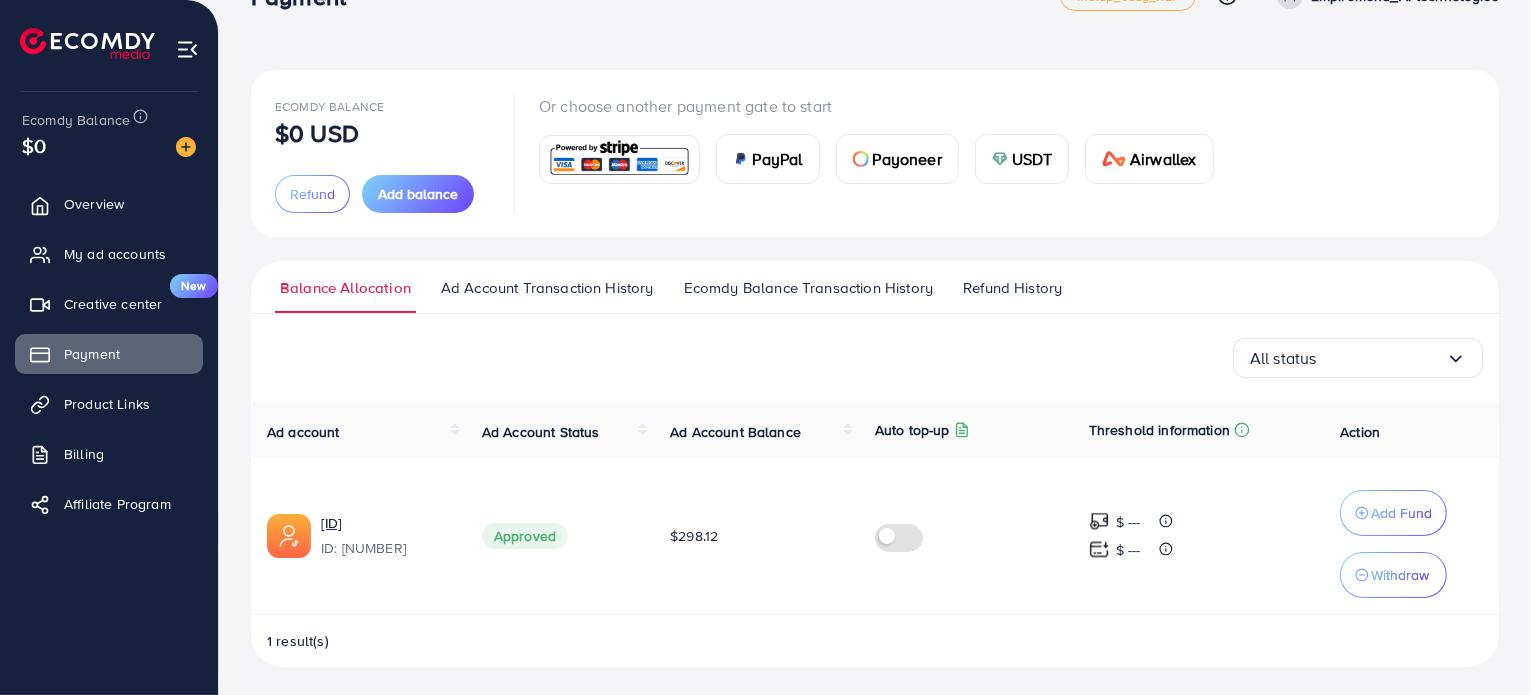 scroll, scrollTop: 56, scrollLeft: 0, axis: vertical 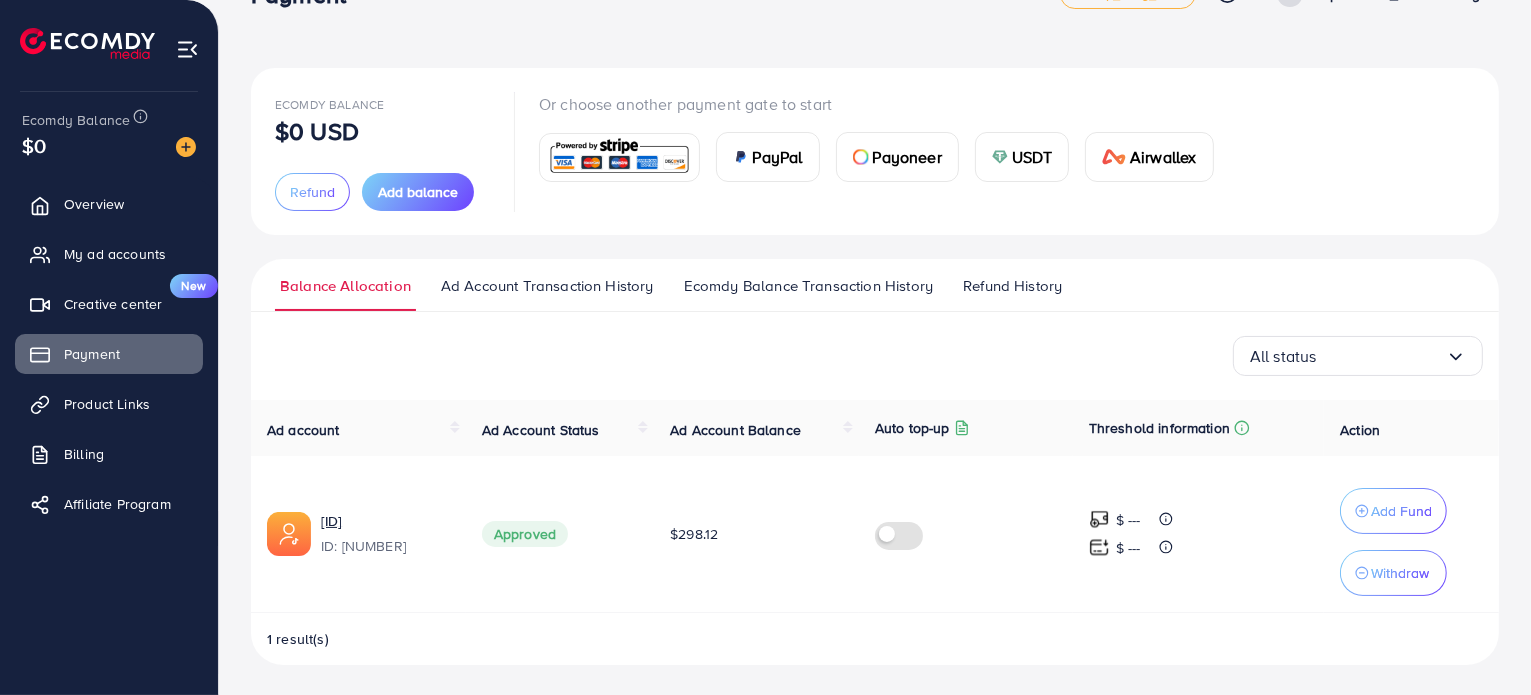 click on "Ad Account Transaction History" at bounding box center (547, 286) 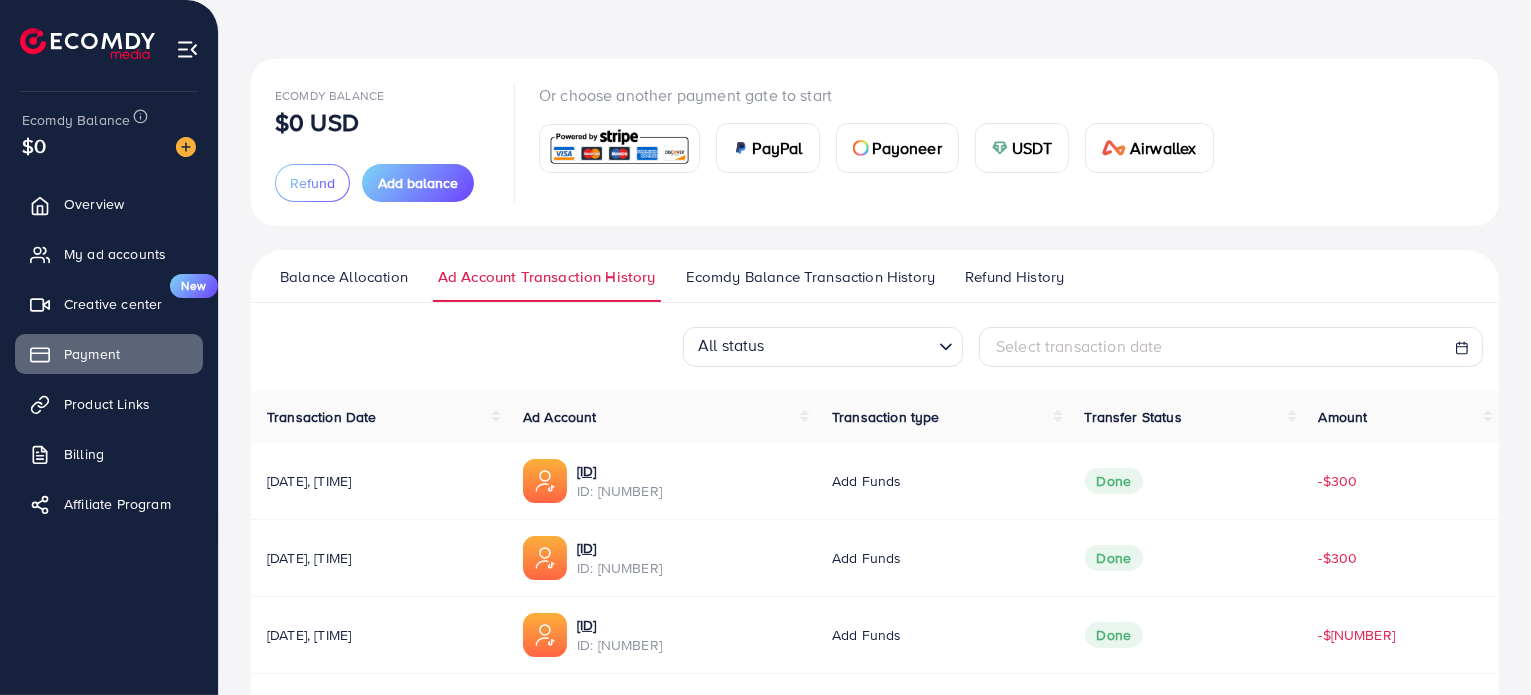 scroll, scrollTop: 127, scrollLeft: 0, axis: vertical 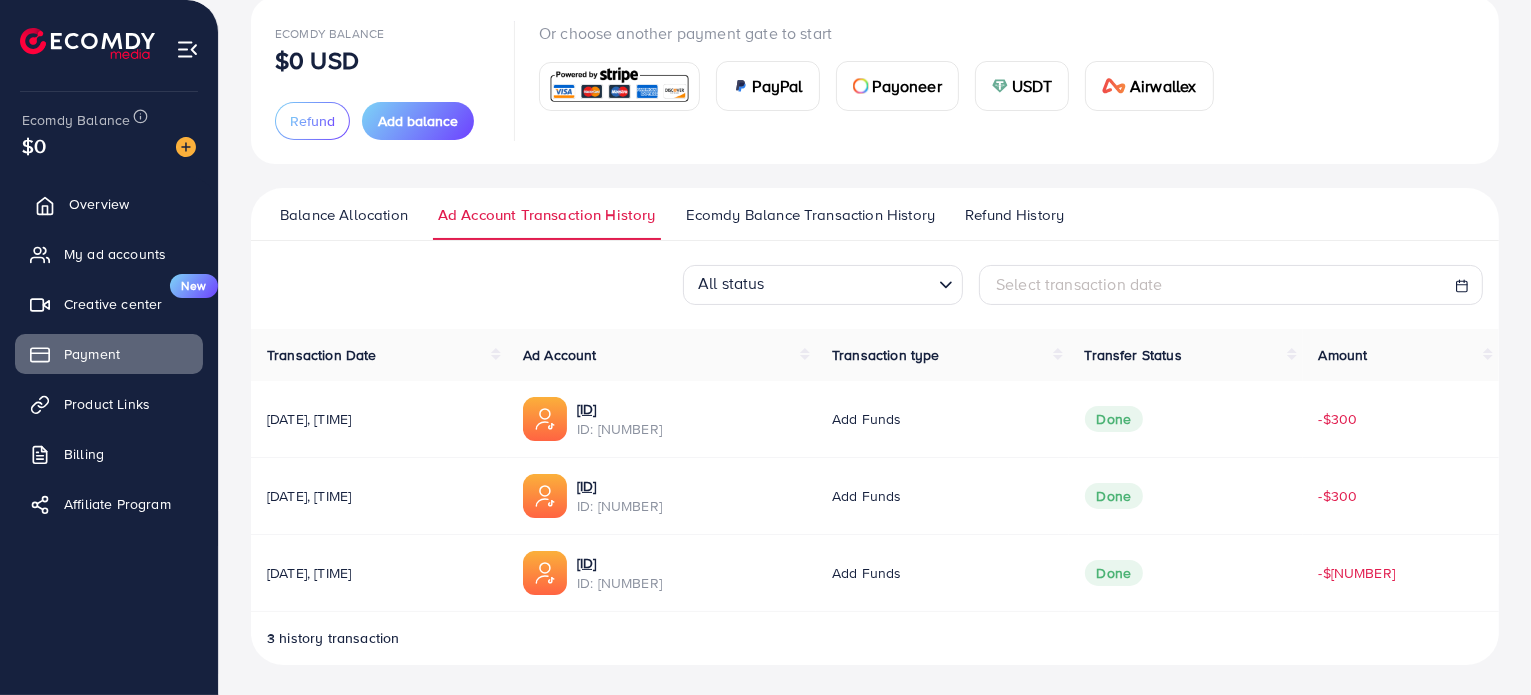 click on "Overview" at bounding box center [109, 204] 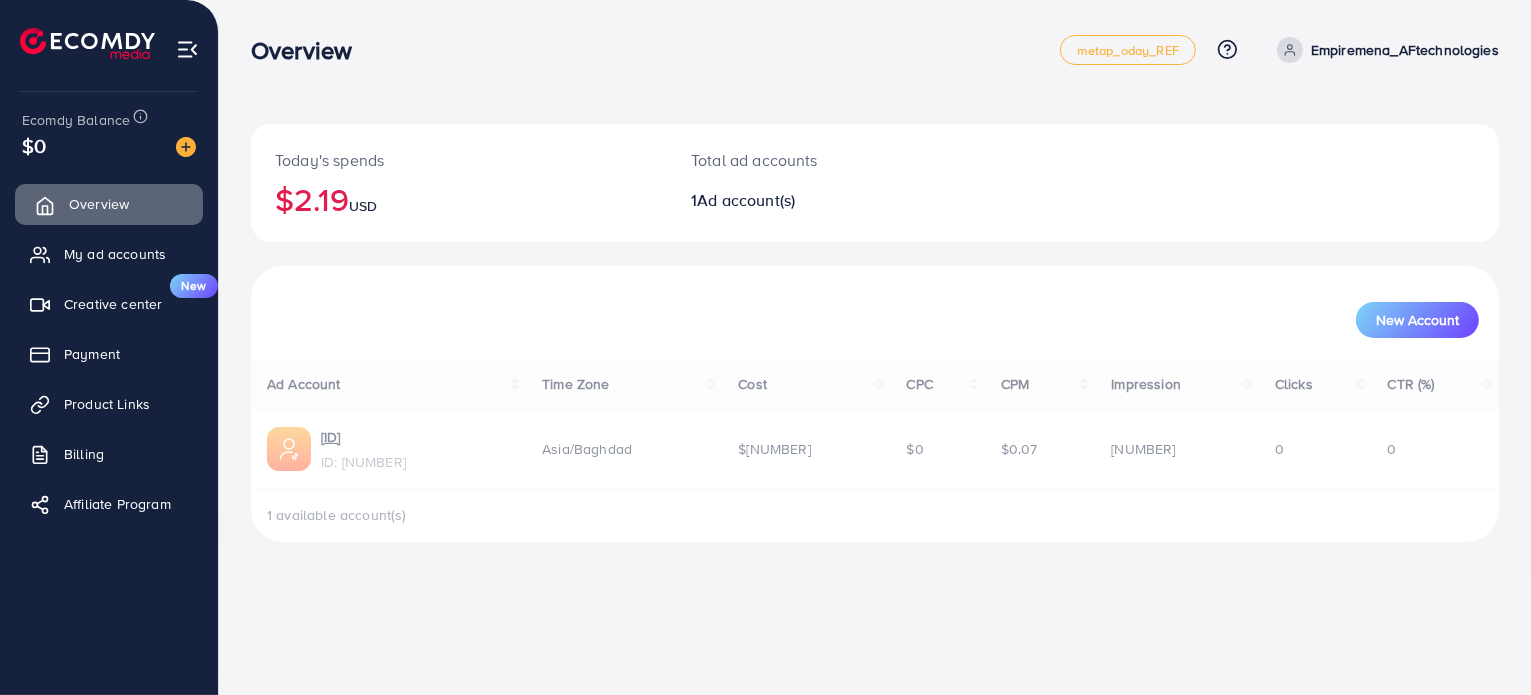 scroll, scrollTop: 0, scrollLeft: 0, axis: both 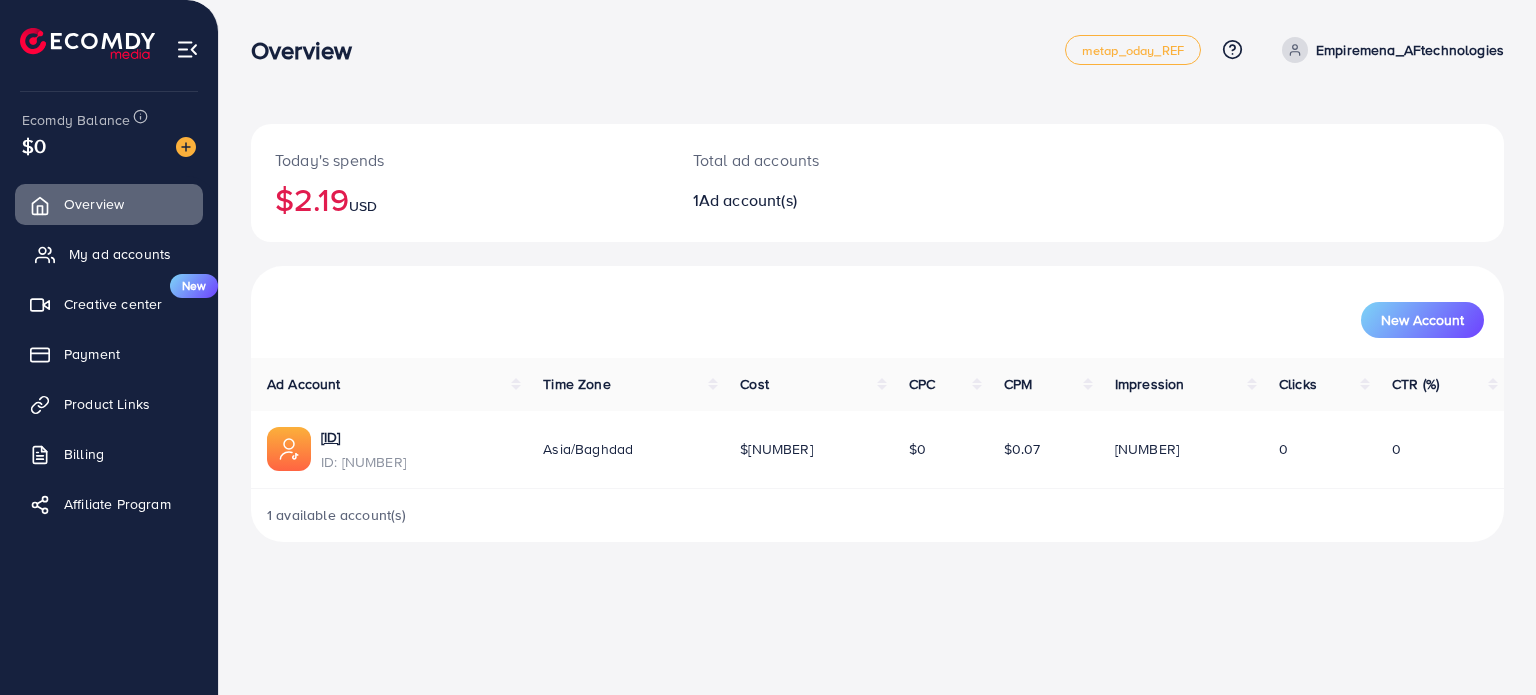 click on "My ad accounts" at bounding box center [120, 254] 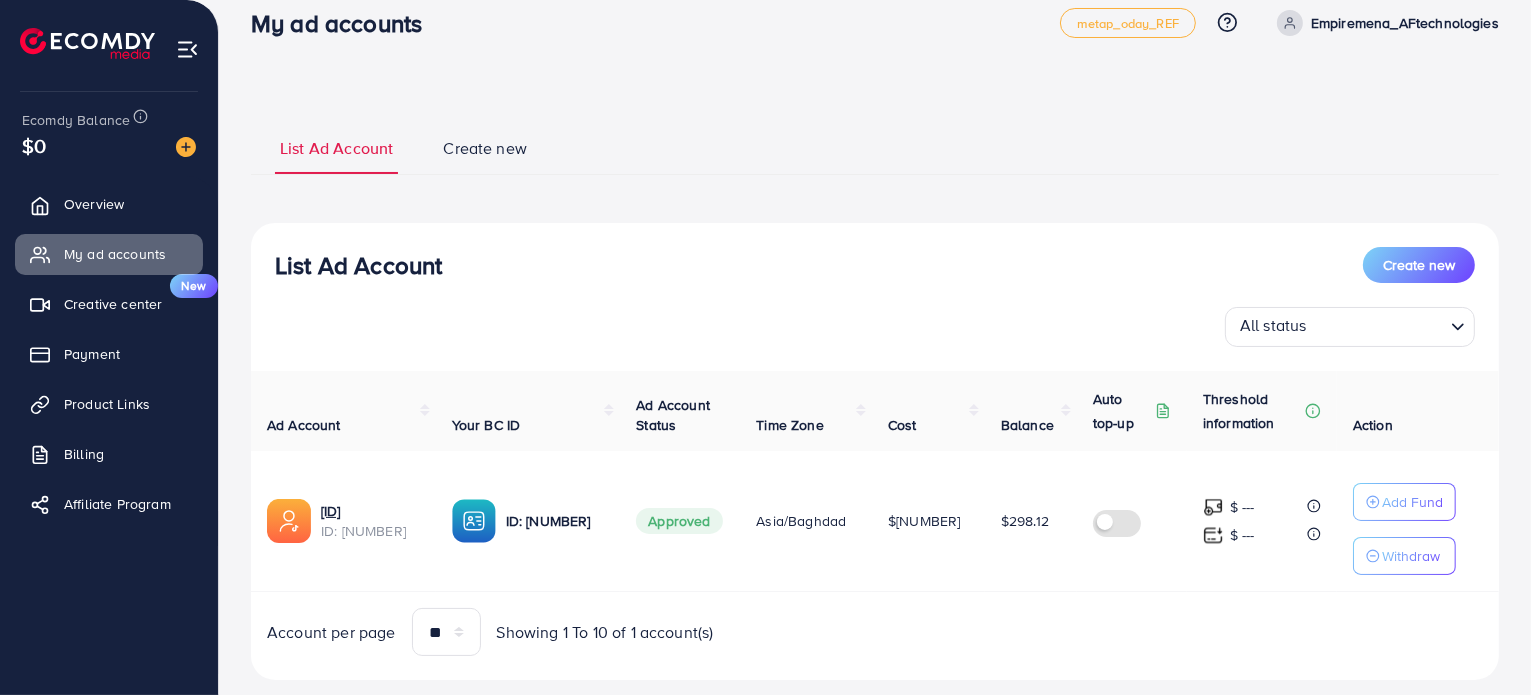 scroll, scrollTop: 67, scrollLeft: 0, axis: vertical 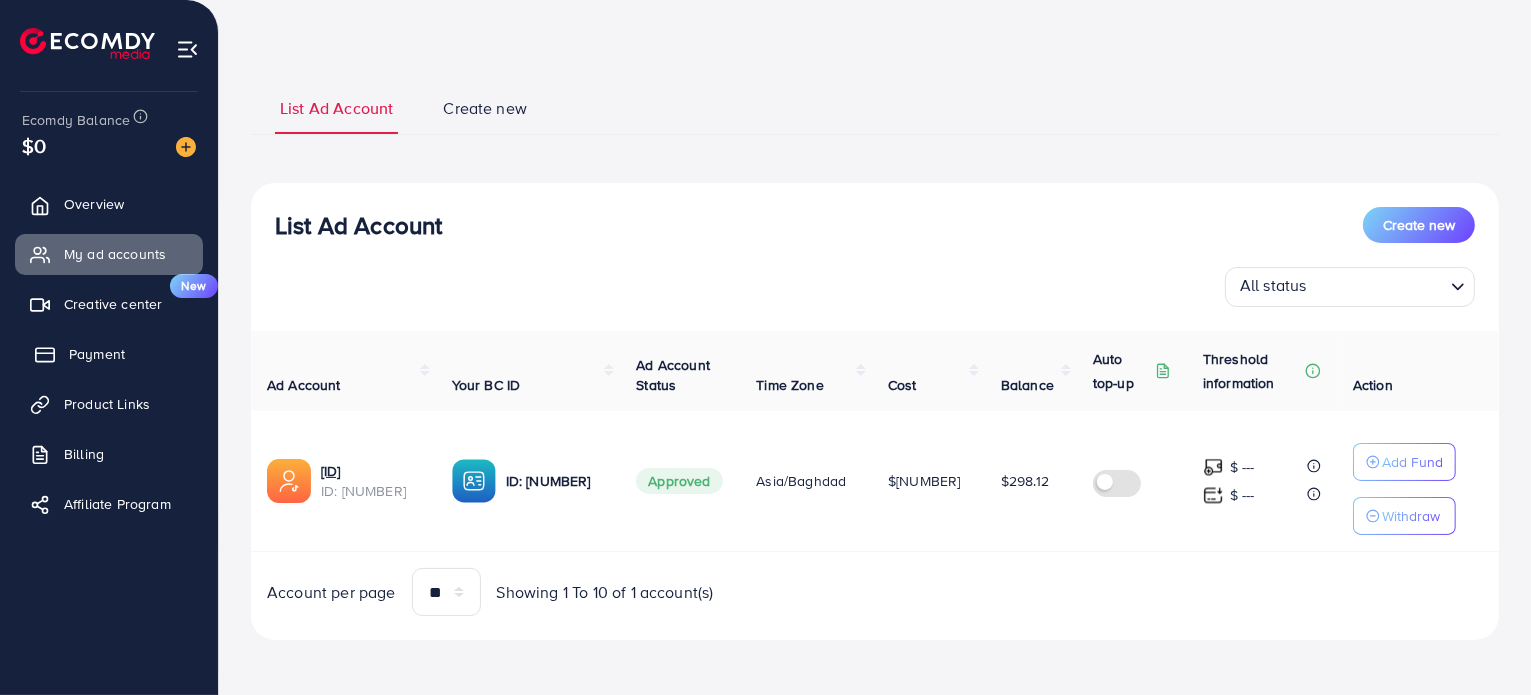 click on "Payment" at bounding box center [97, 354] 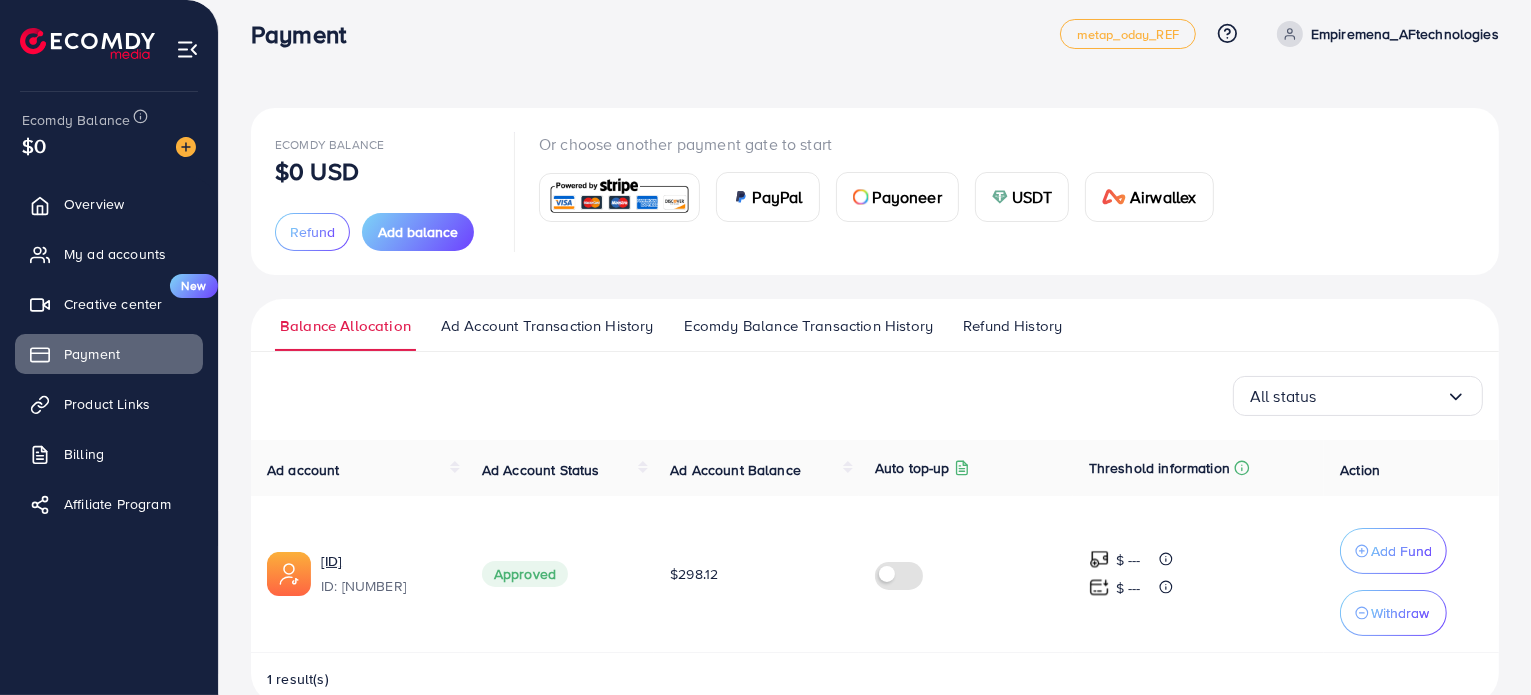 scroll, scrollTop: 0, scrollLeft: 0, axis: both 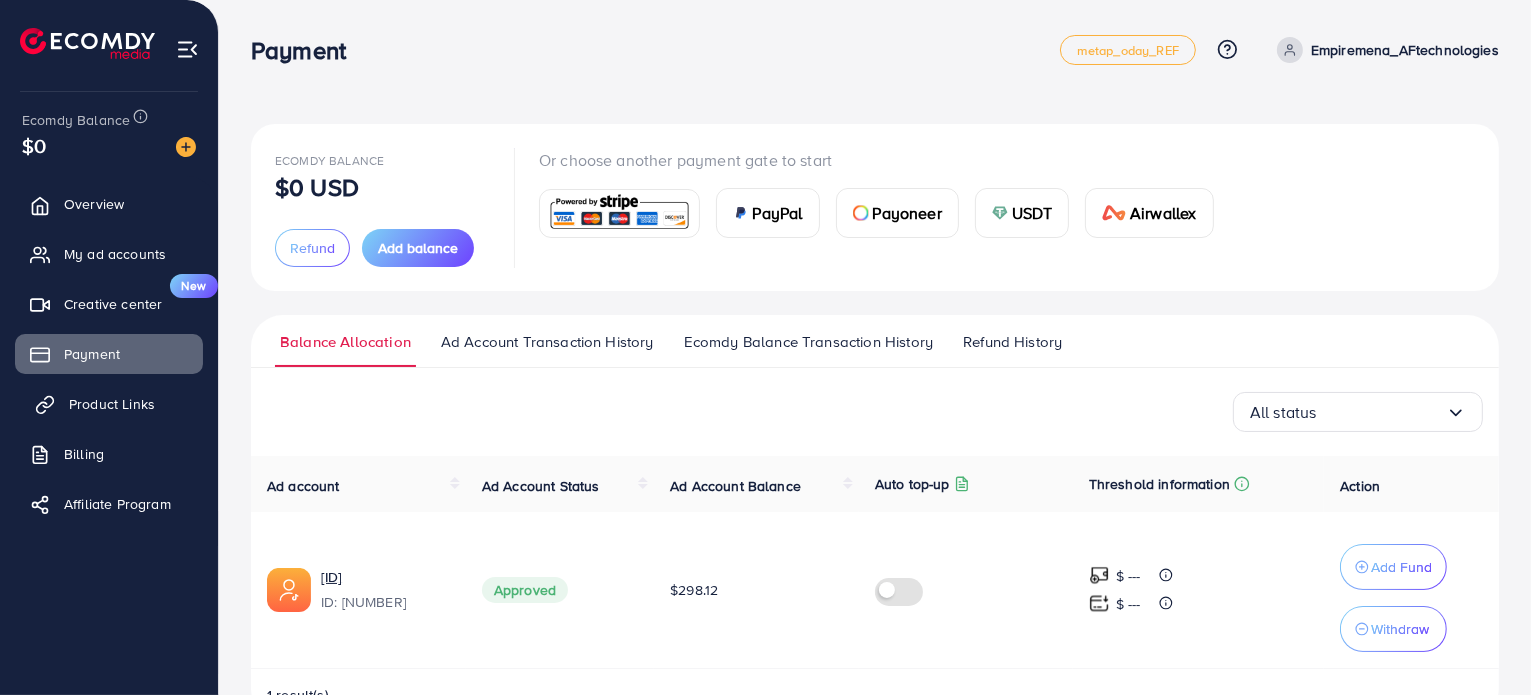 click on "Product Links" at bounding box center [112, 404] 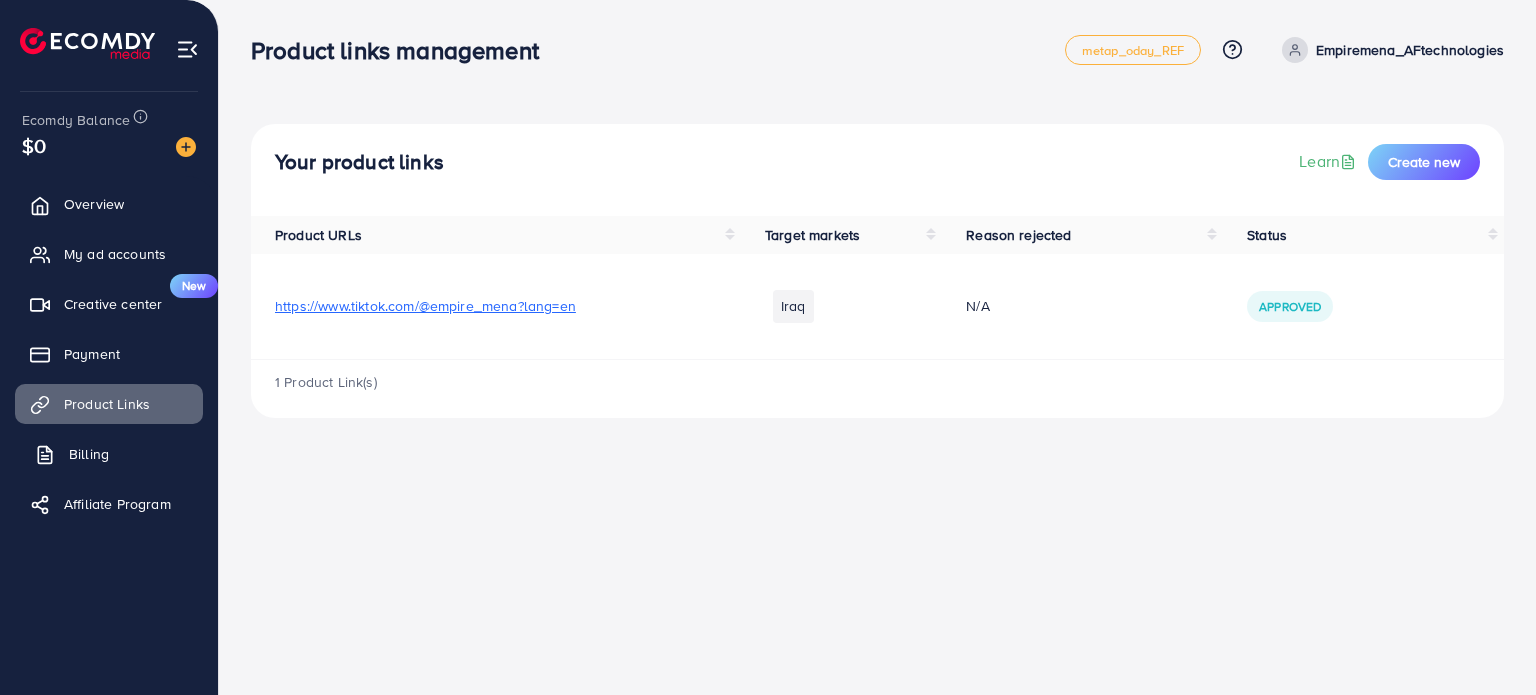 click on "Billing" at bounding box center [89, 454] 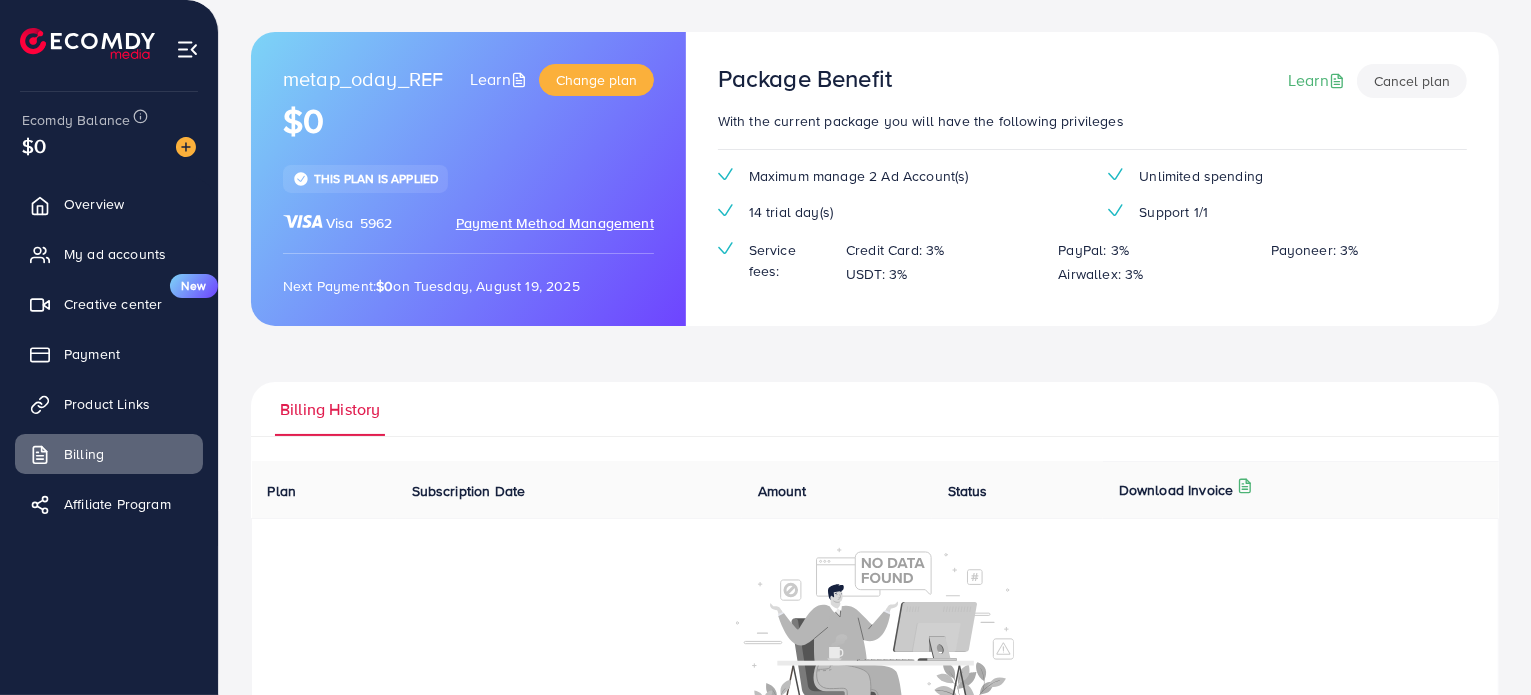 scroll, scrollTop: 0, scrollLeft: 0, axis: both 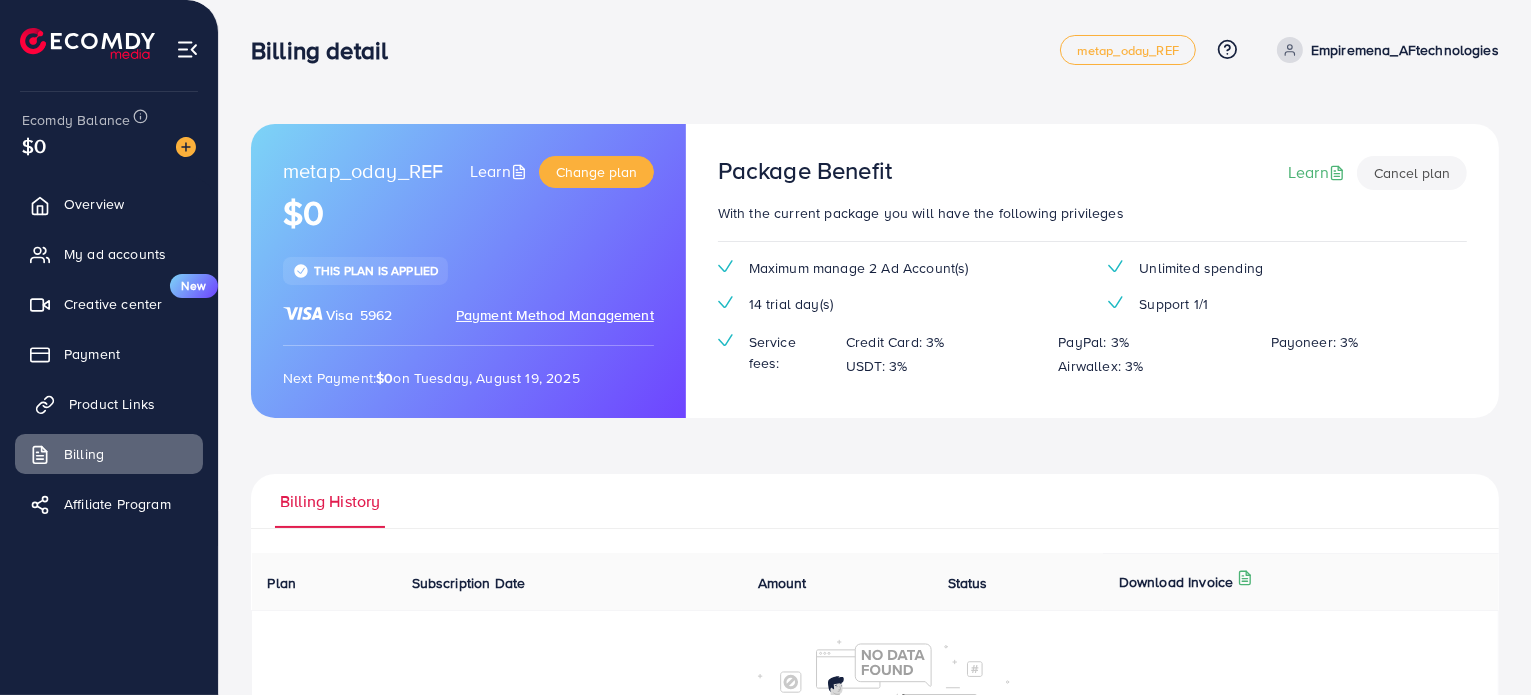 click on "Product Links" at bounding box center [112, 404] 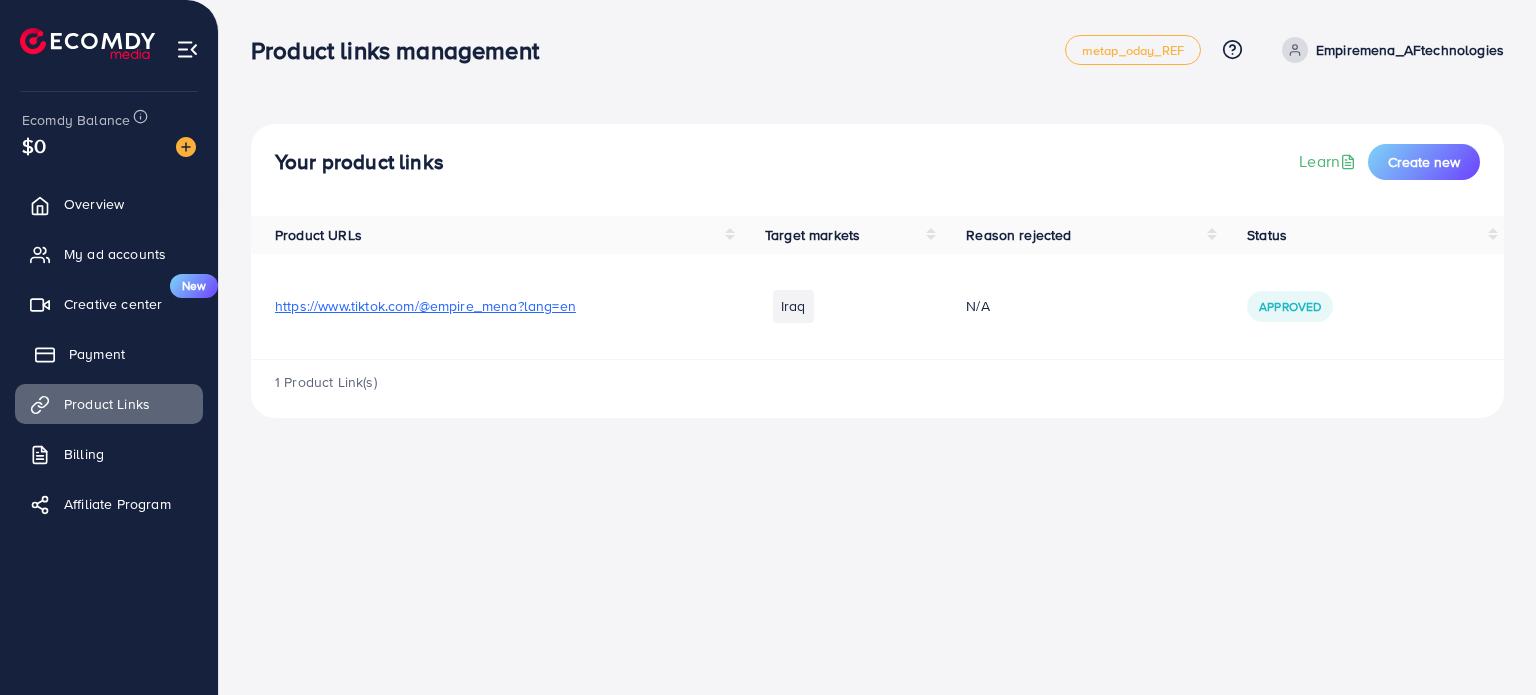 click on "Payment" at bounding box center [109, 354] 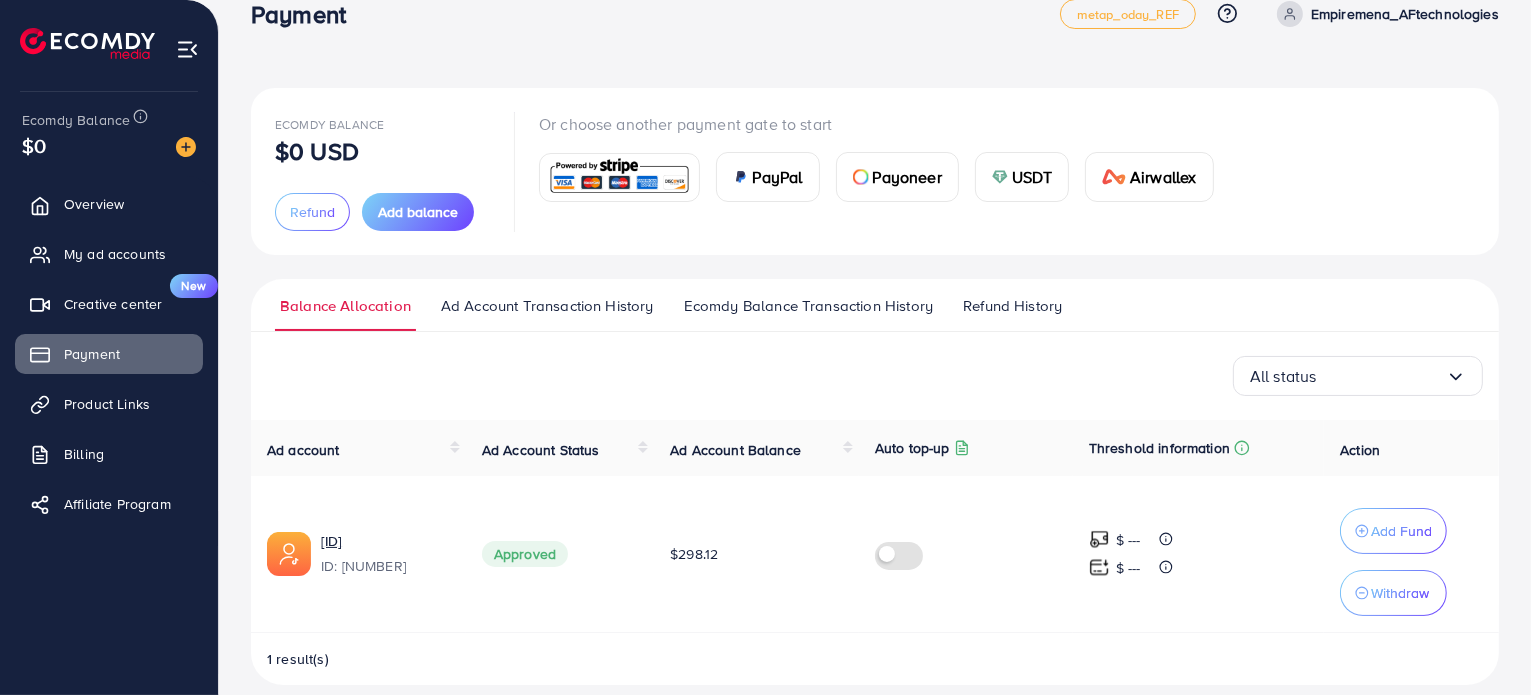 scroll, scrollTop: 56, scrollLeft: 0, axis: vertical 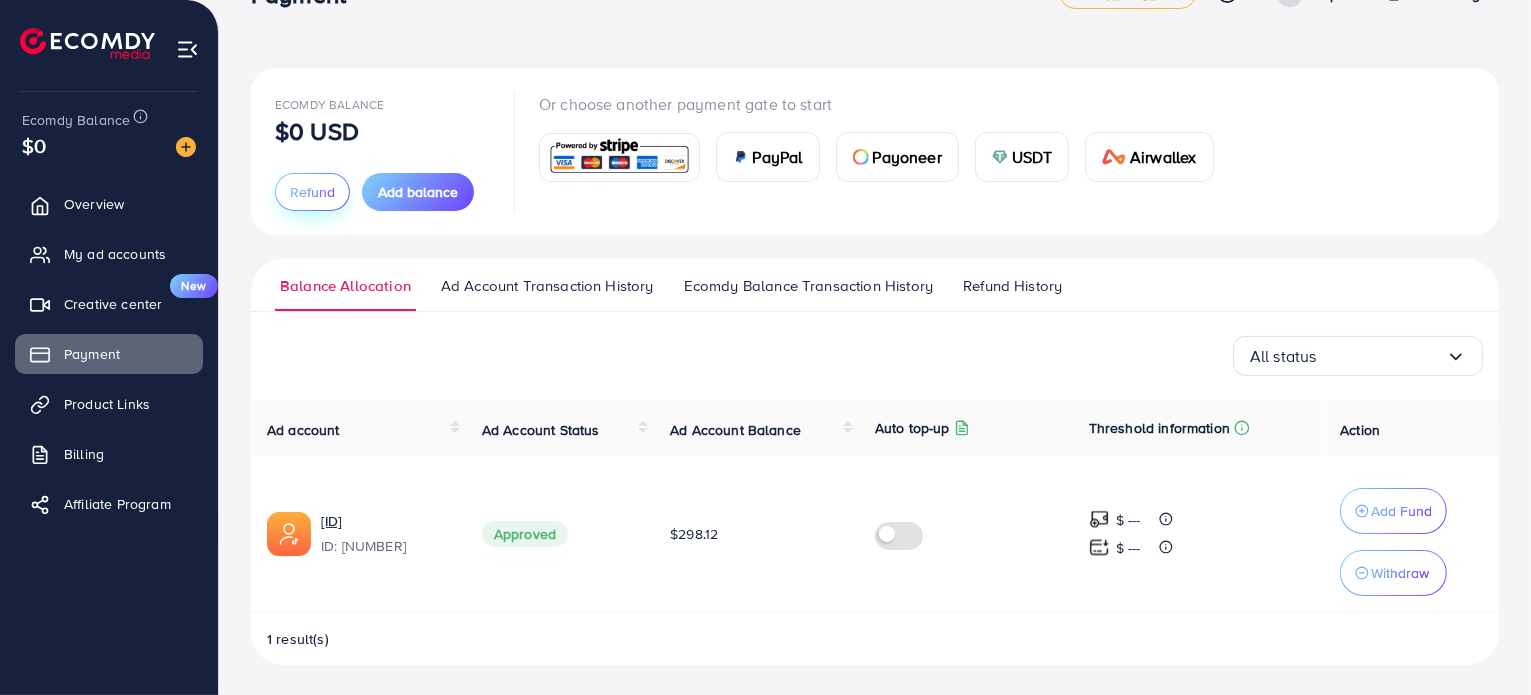 click on "Refund" at bounding box center (312, 192) 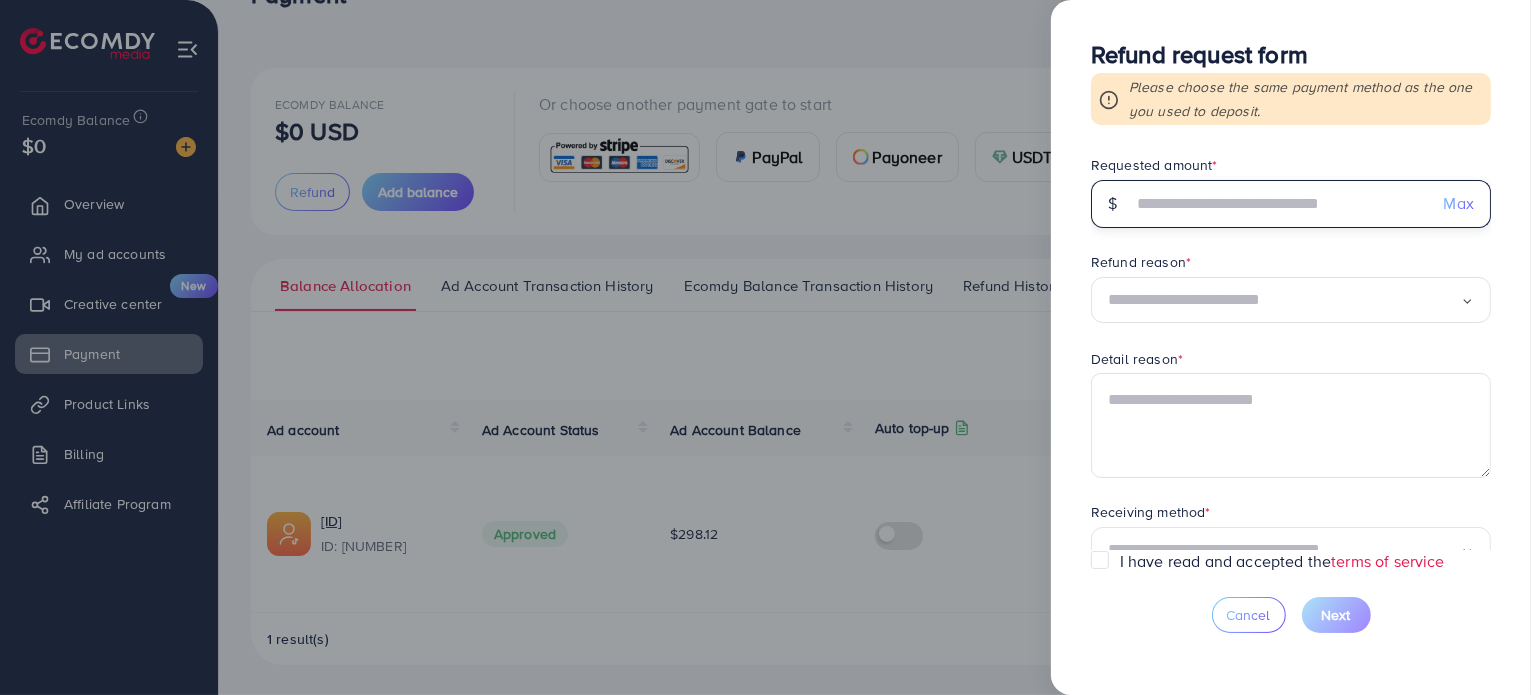 click at bounding box center [1280, 204] 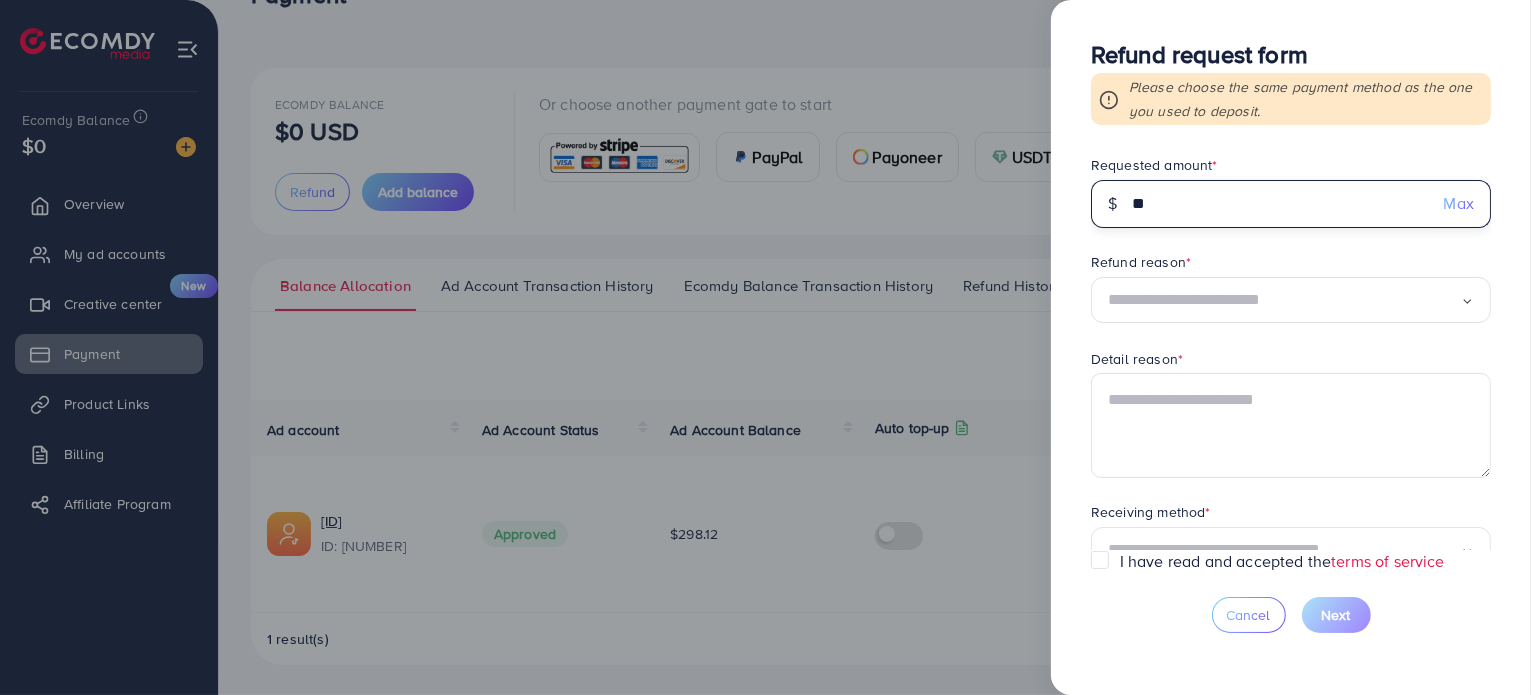 type on "*" 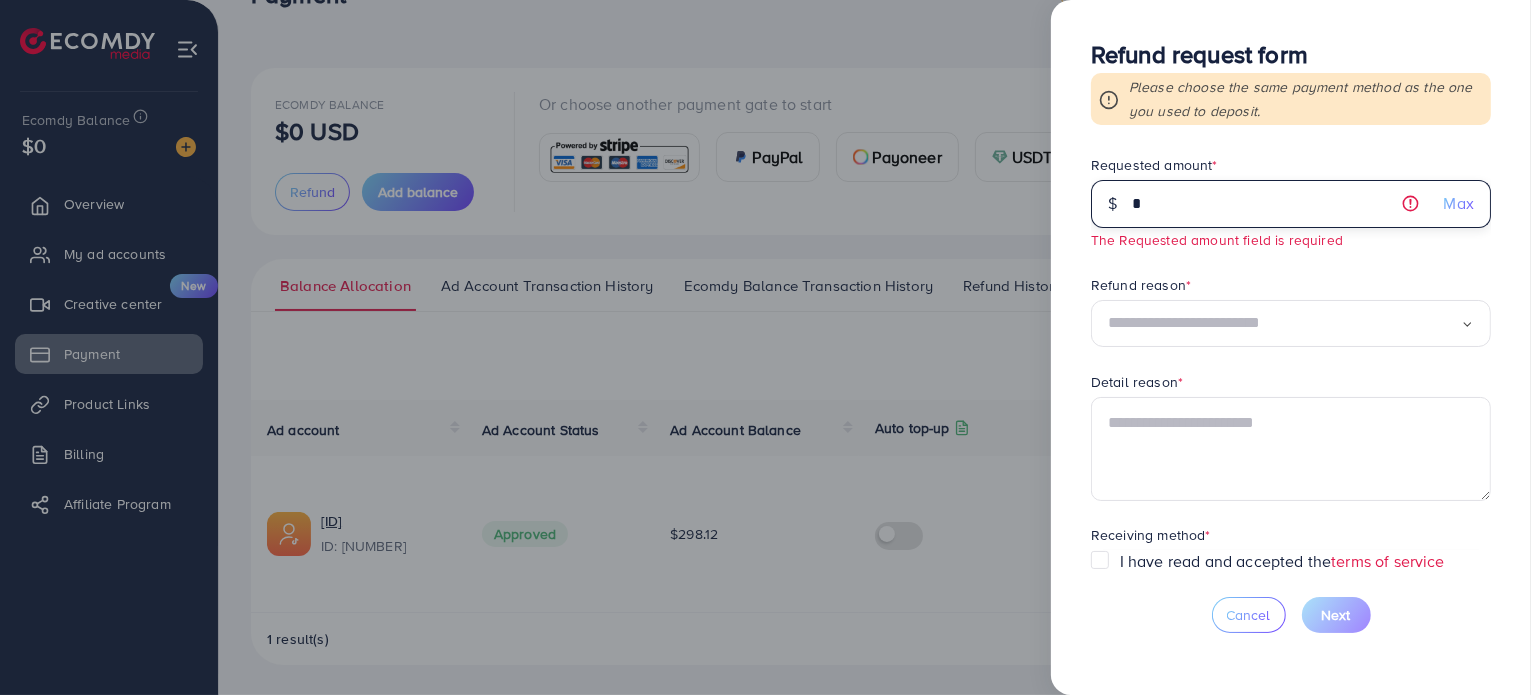 type on "*" 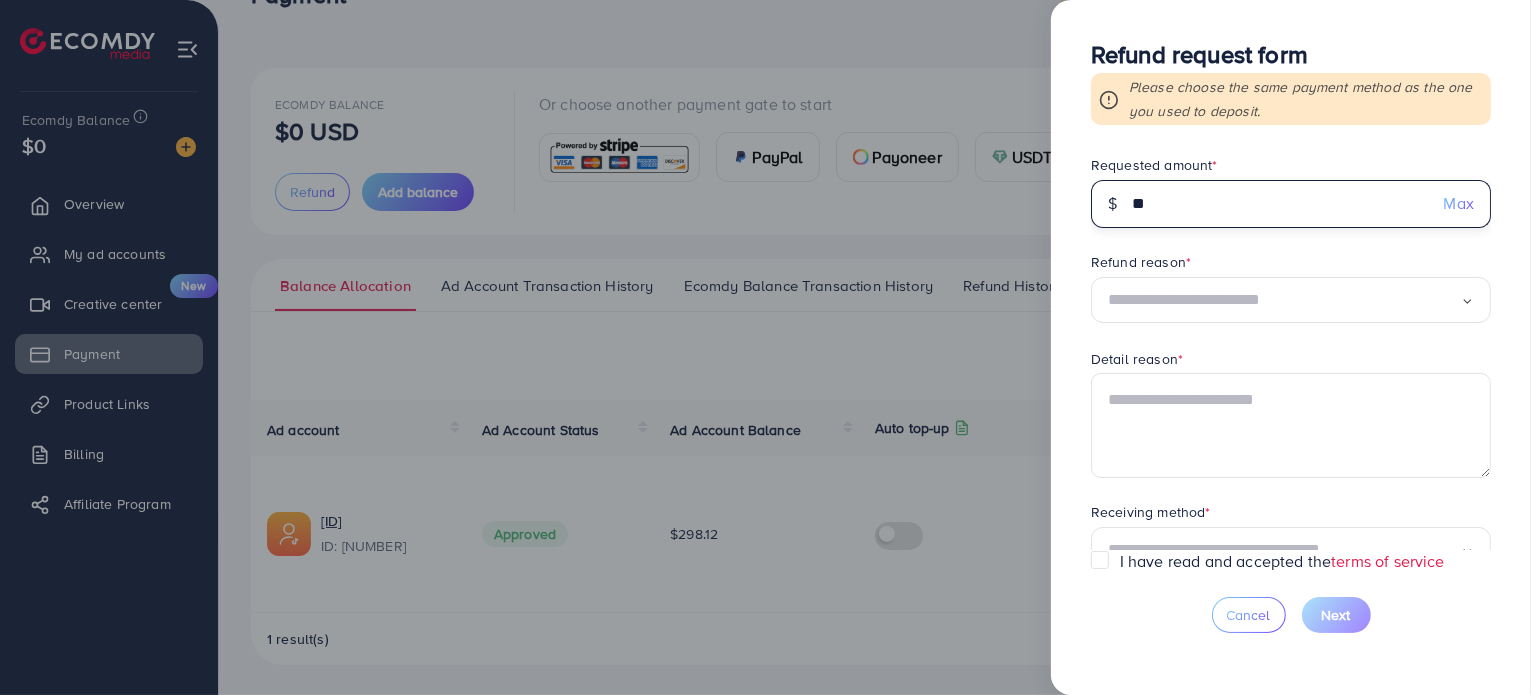 type on "*" 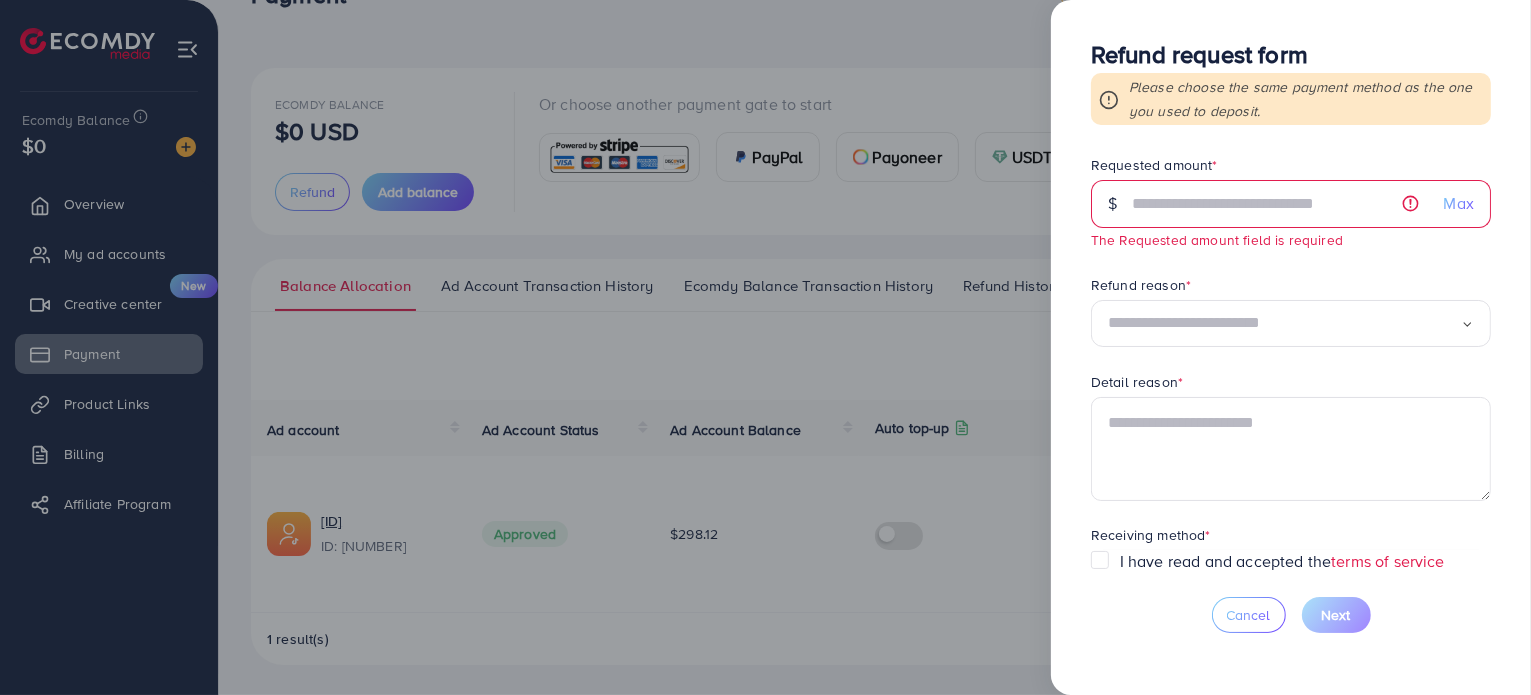 click on "Max" at bounding box center (1459, 203) 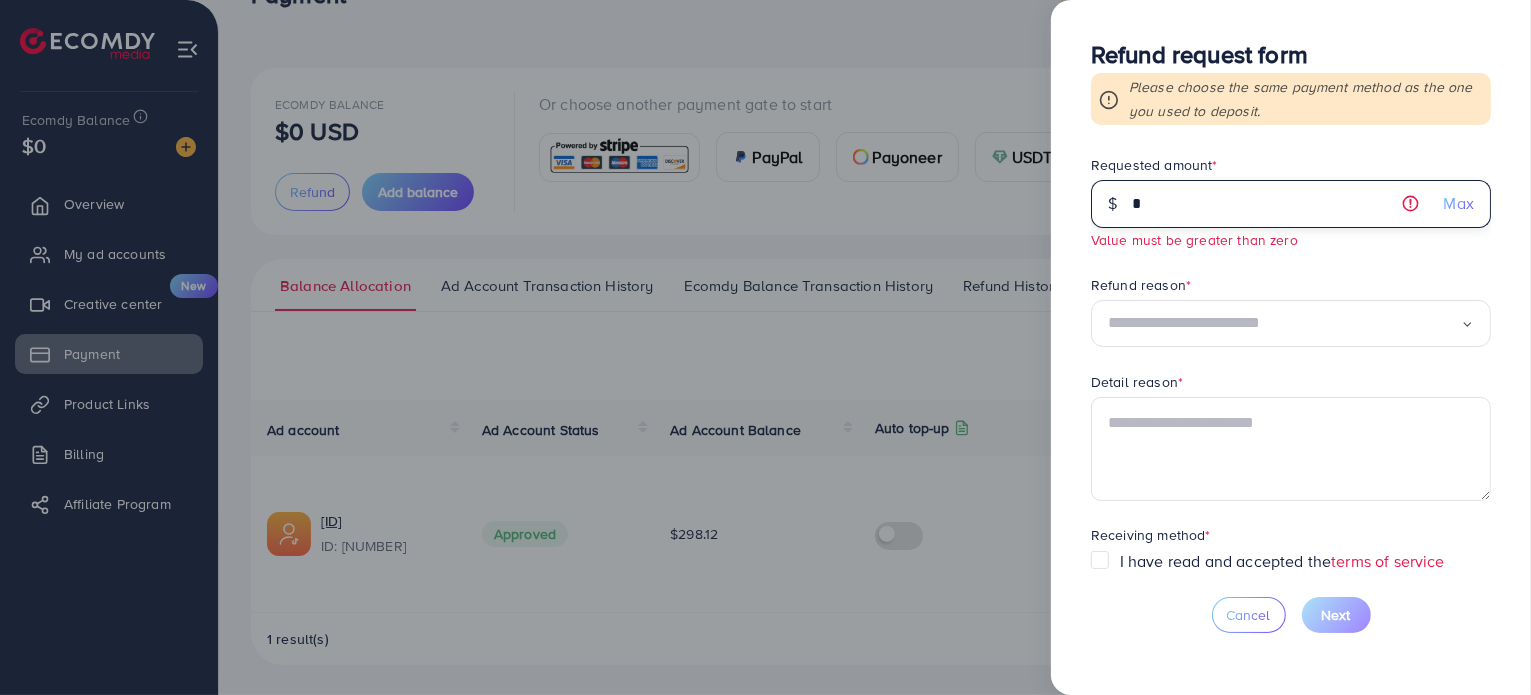 drag, startPoint x: 1277, startPoint y: 212, endPoint x: 1066, endPoint y: 213, distance: 211.00237 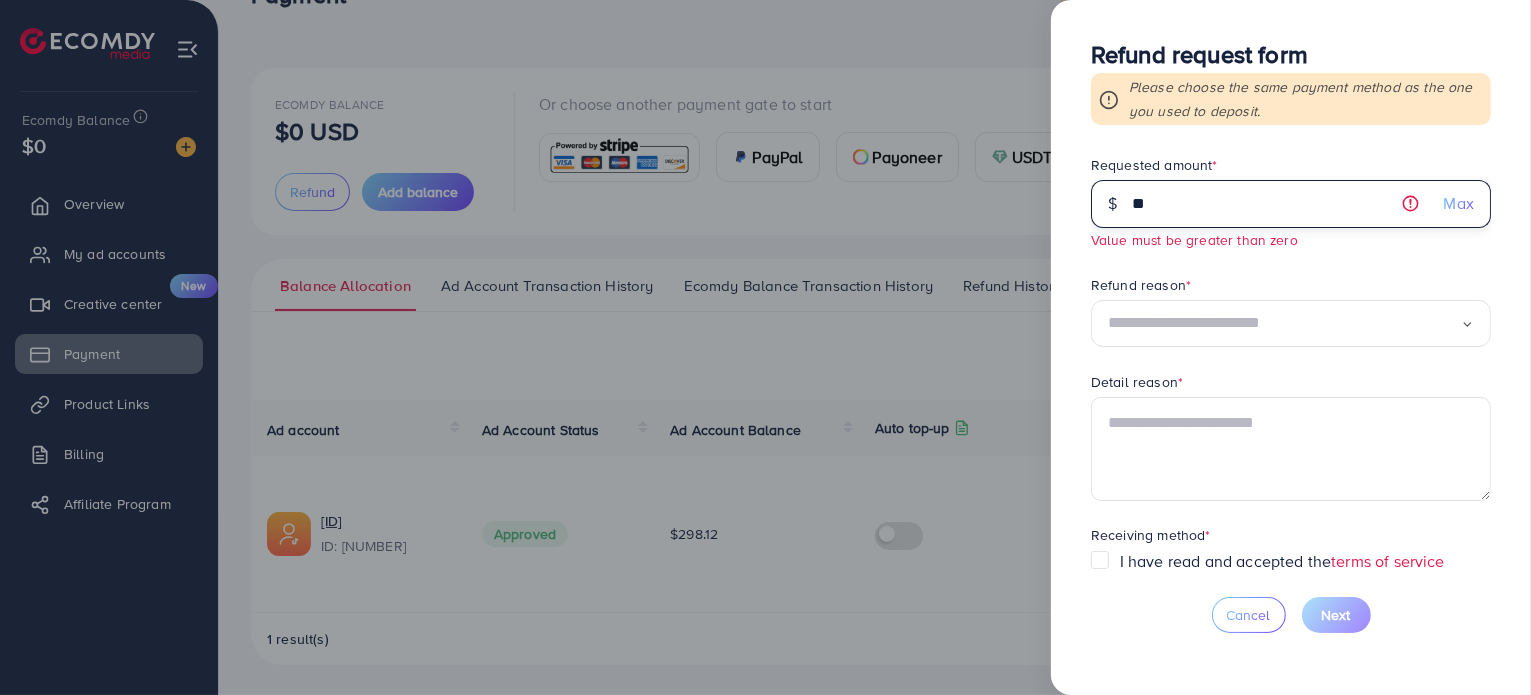 type on "*" 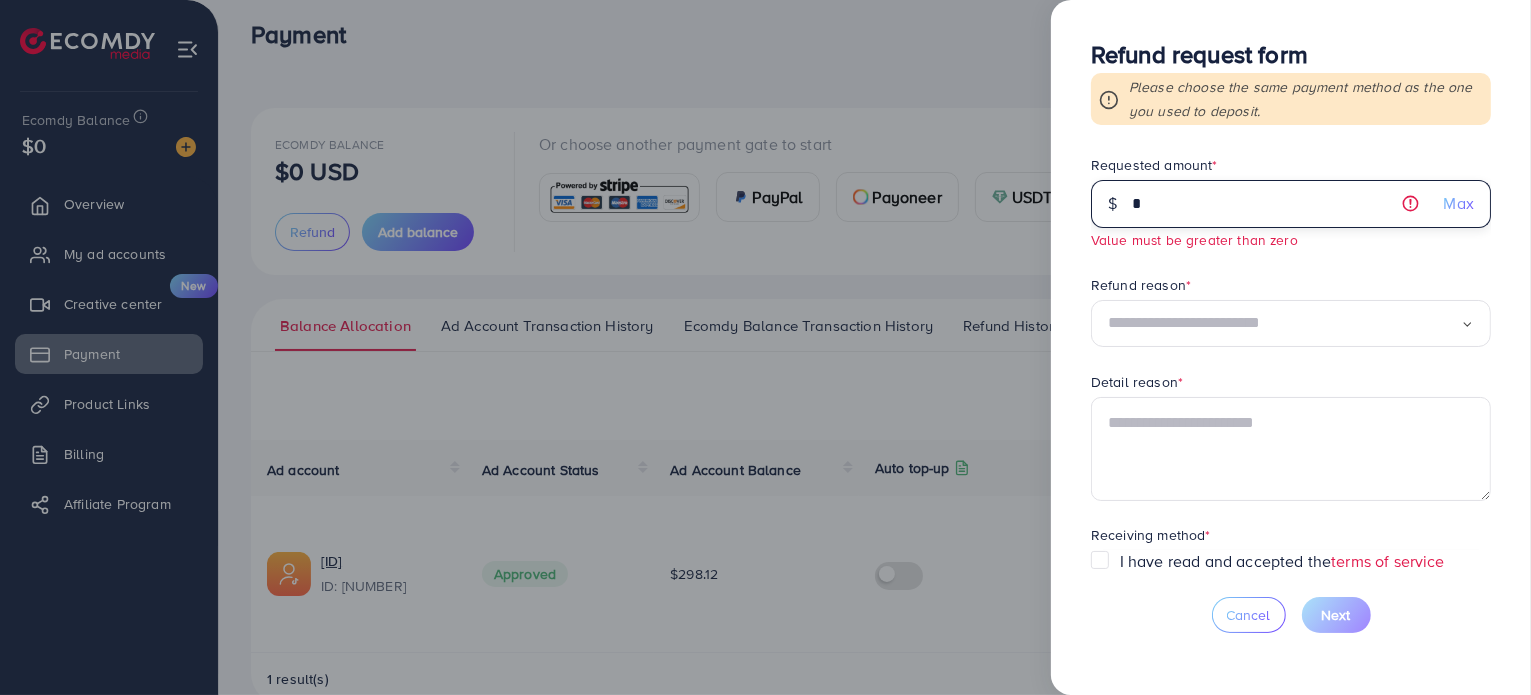 scroll, scrollTop: 0, scrollLeft: 0, axis: both 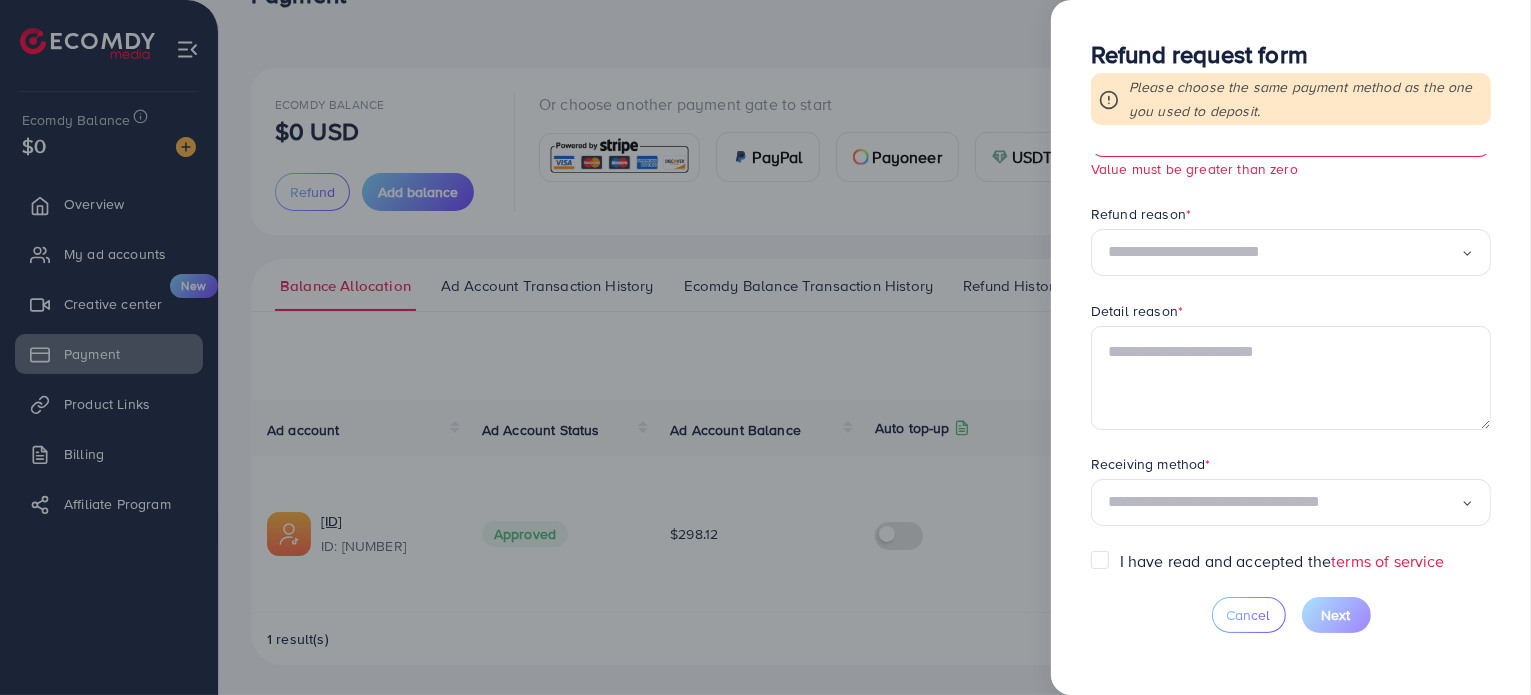 click at bounding box center (765, 347) 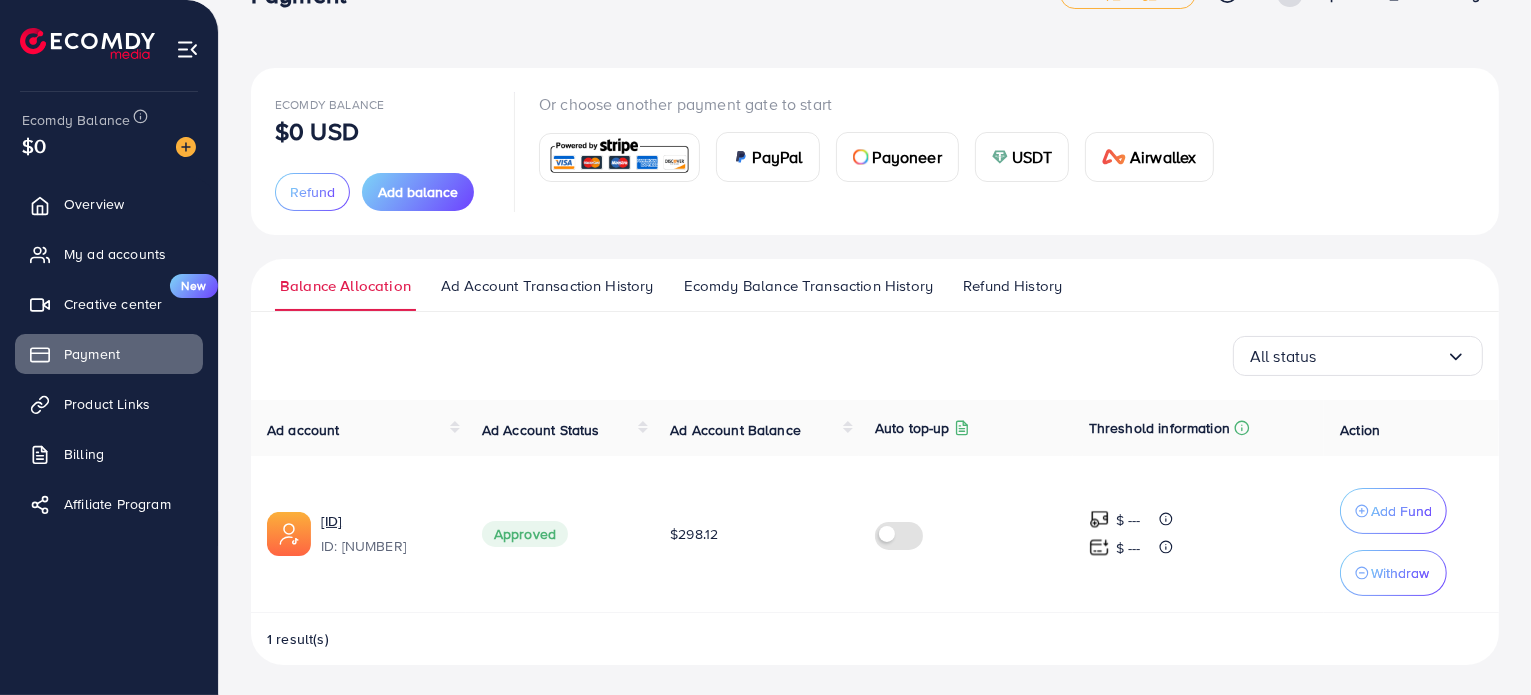 click at bounding box center [619, 157] 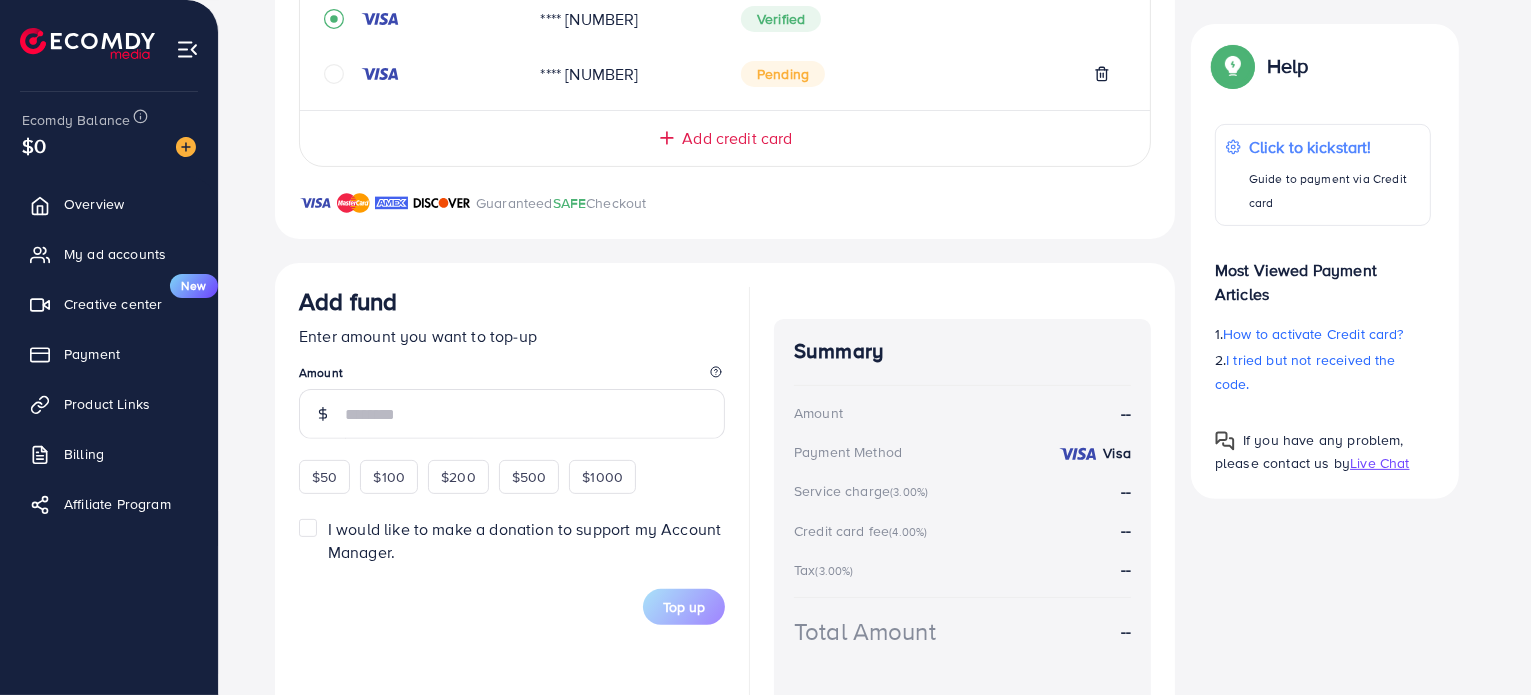 scroll, scrollTop: 491, scrollLeft: 0, axis: vertical 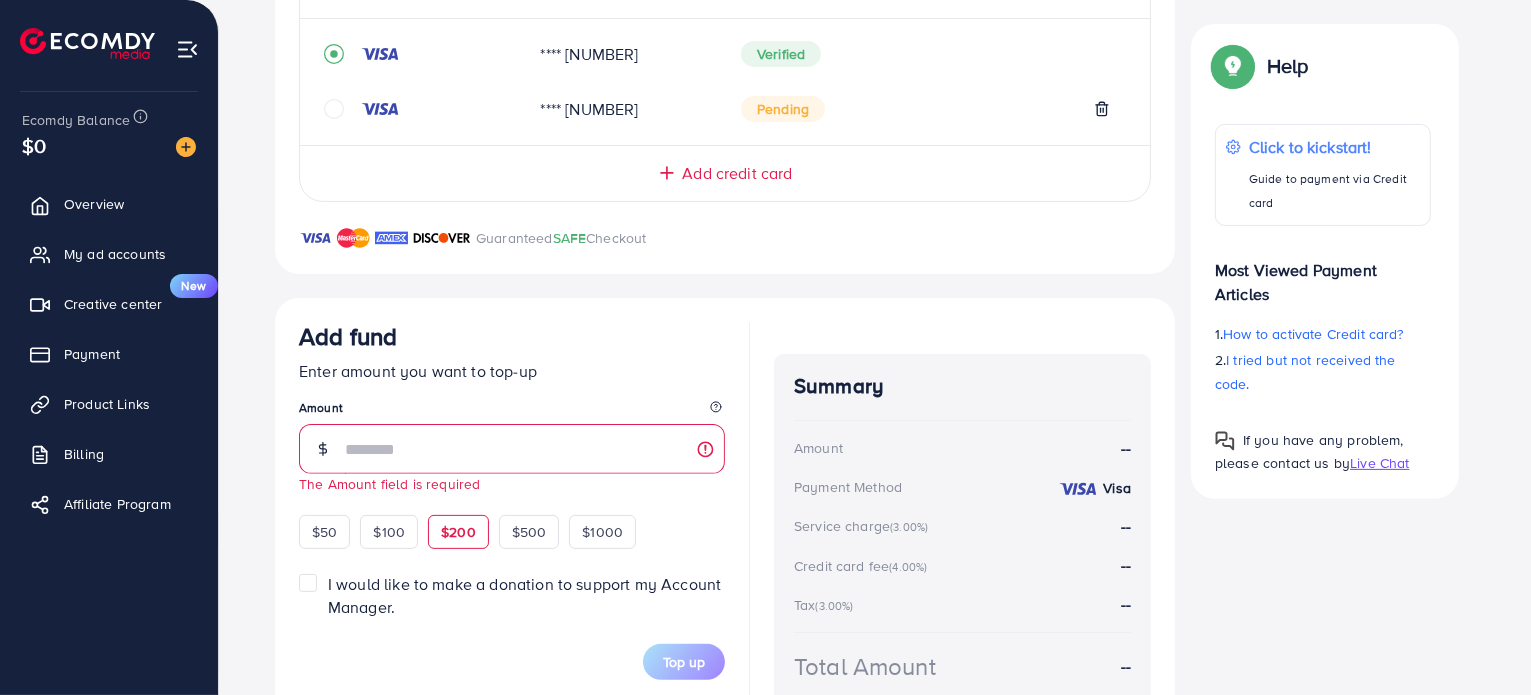 click on "Add fund  Enter amount you want to top-up Amount  The Amount field is required  $50 $100 $200 $500 $1000" at bounding box center (512, 435) 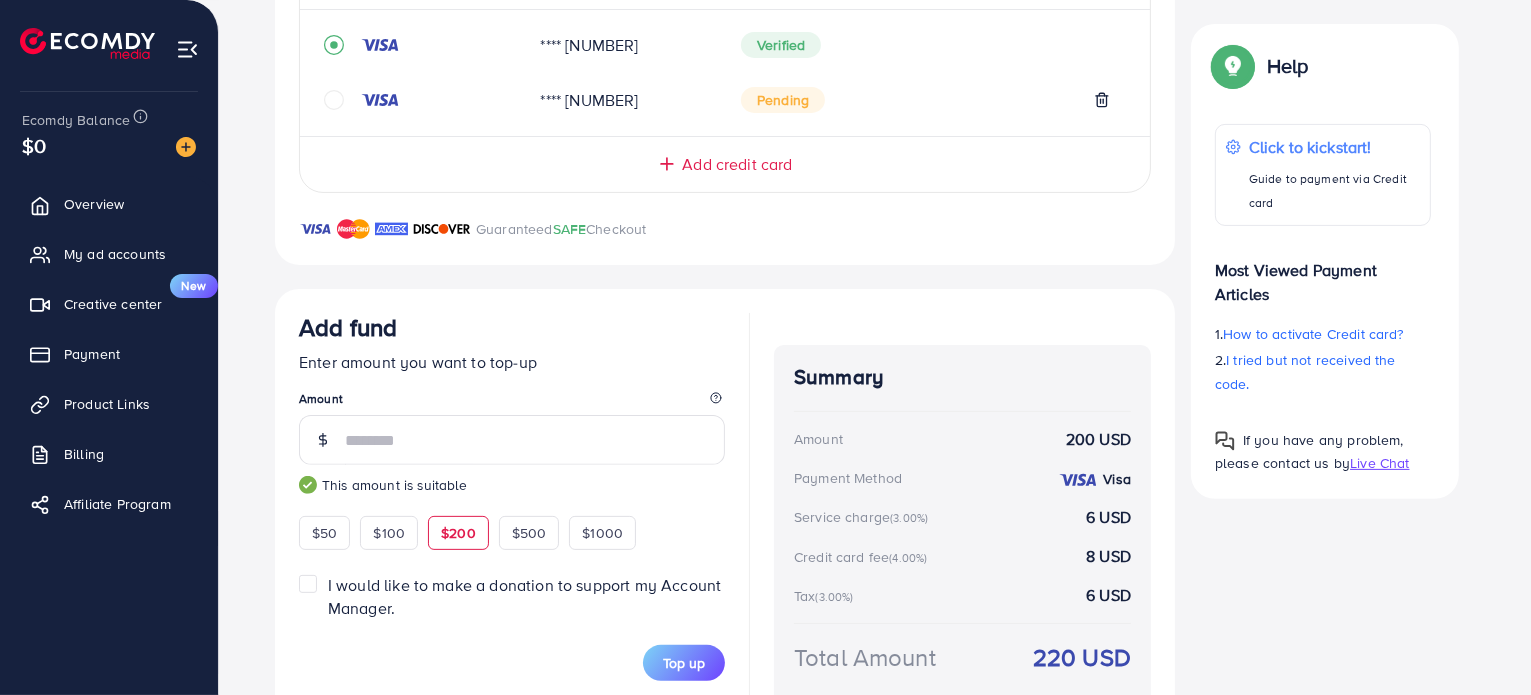 scroll, scrollTop: 502, scrollLeft: 0, axis: vertical 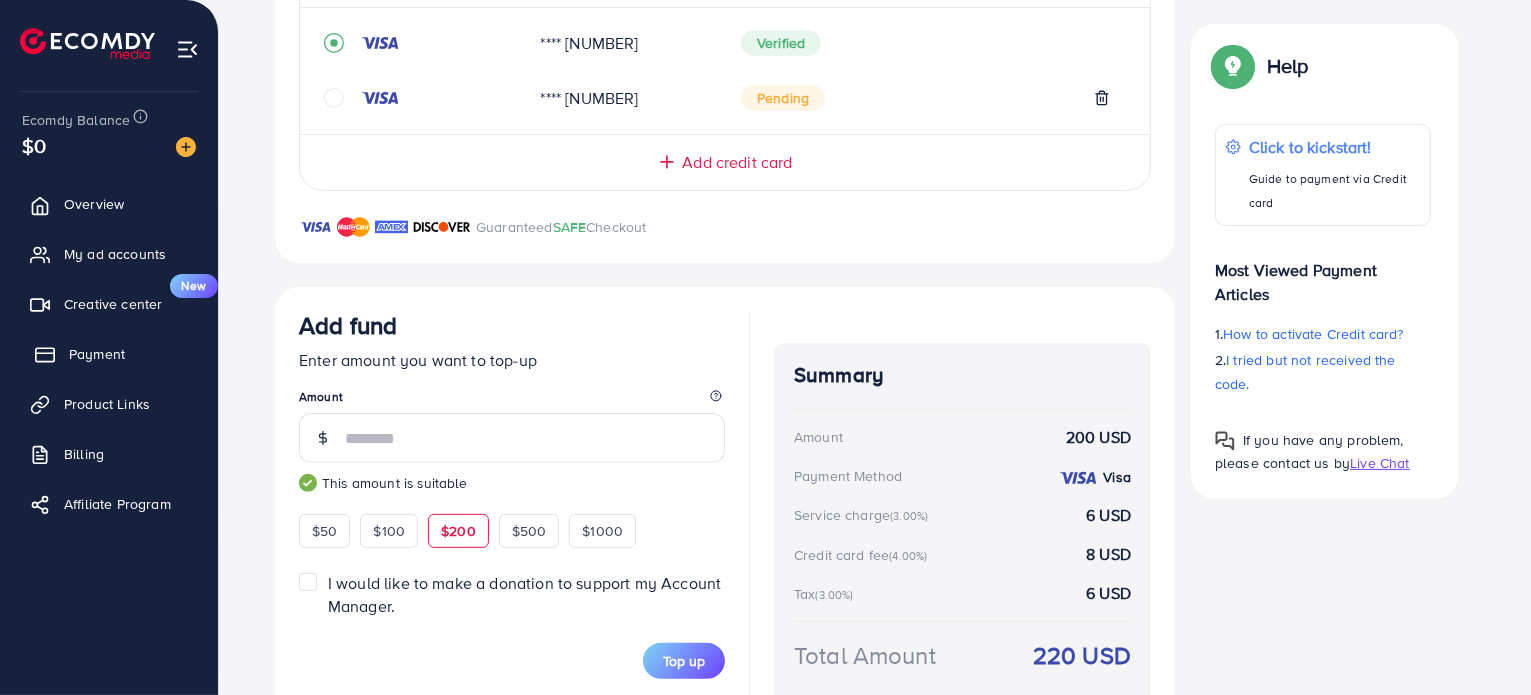click on "Payment" at bounding box center (97, 354) 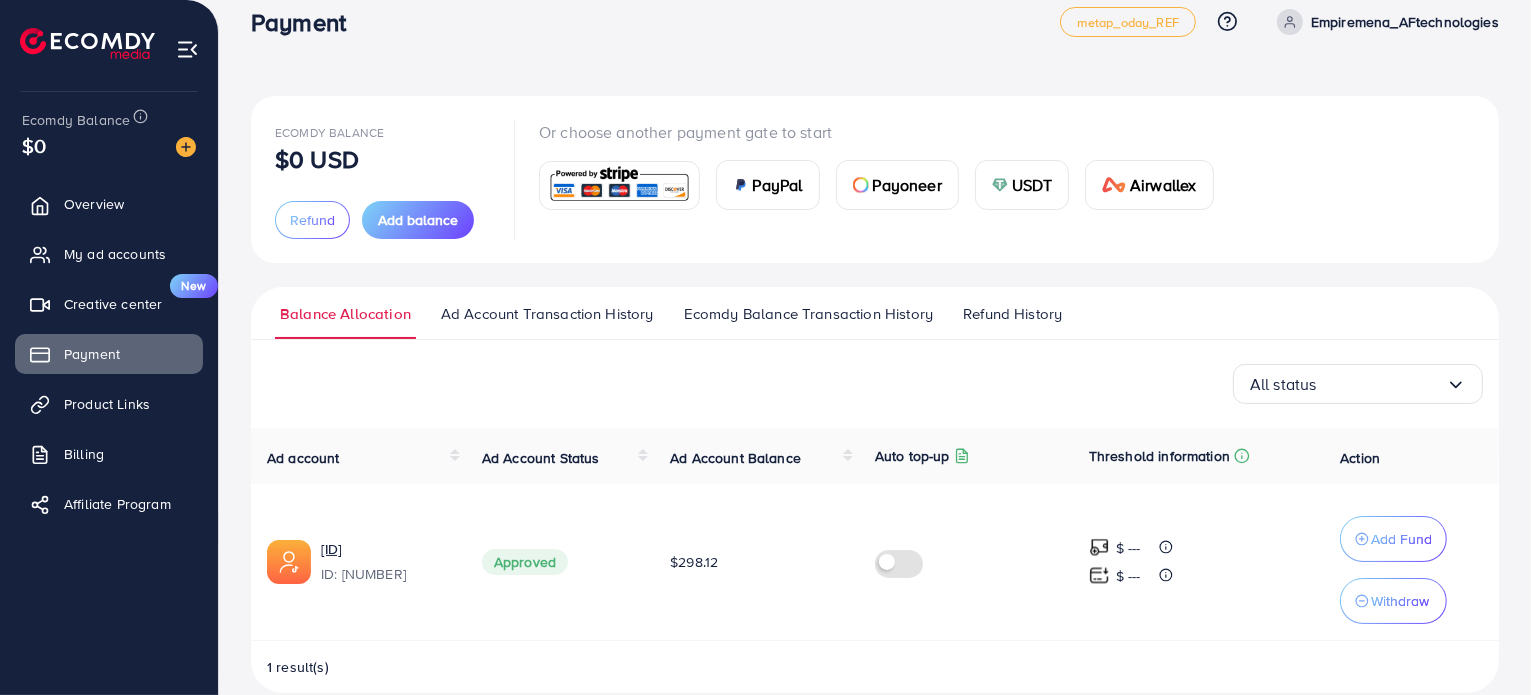 scroll, scrollTop: 0, scrollLeft: 0, axis: both 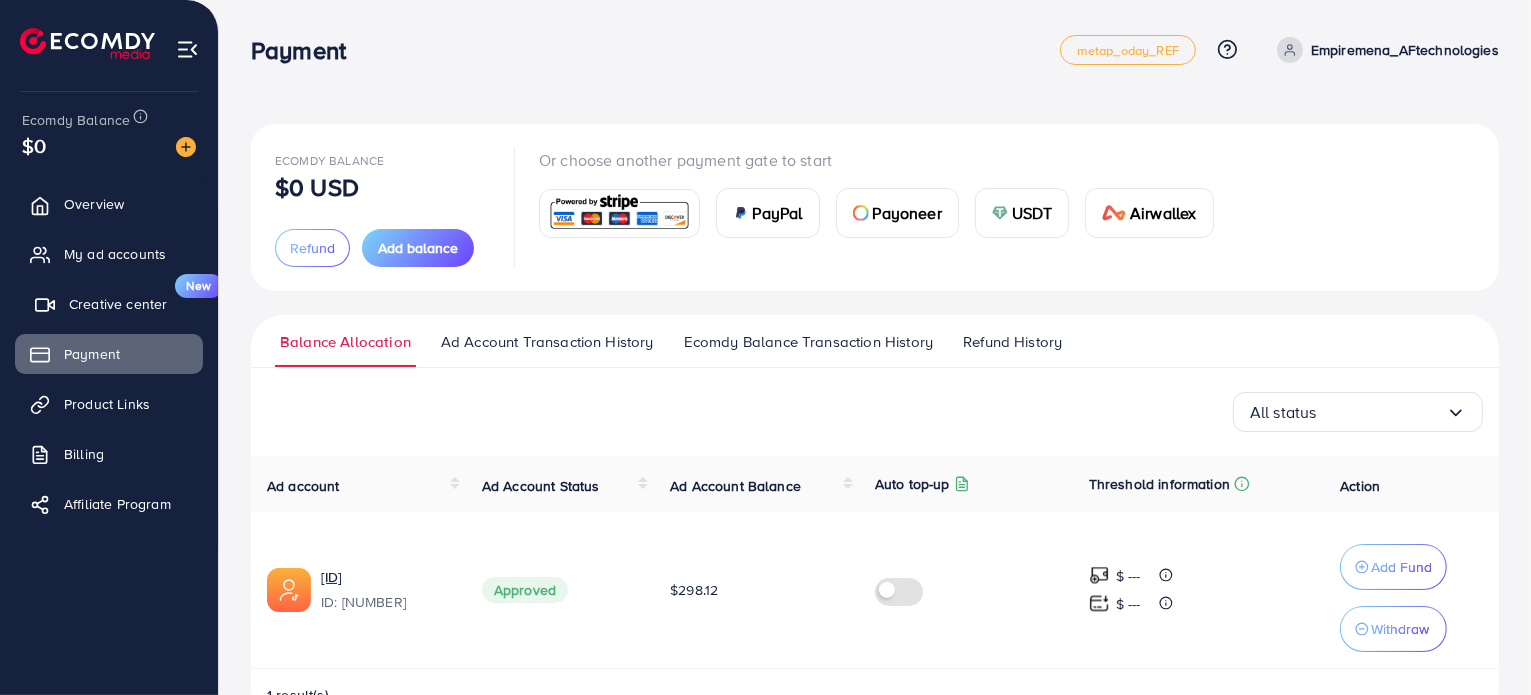 click on "Creative center" at bounding box center (118, 304) 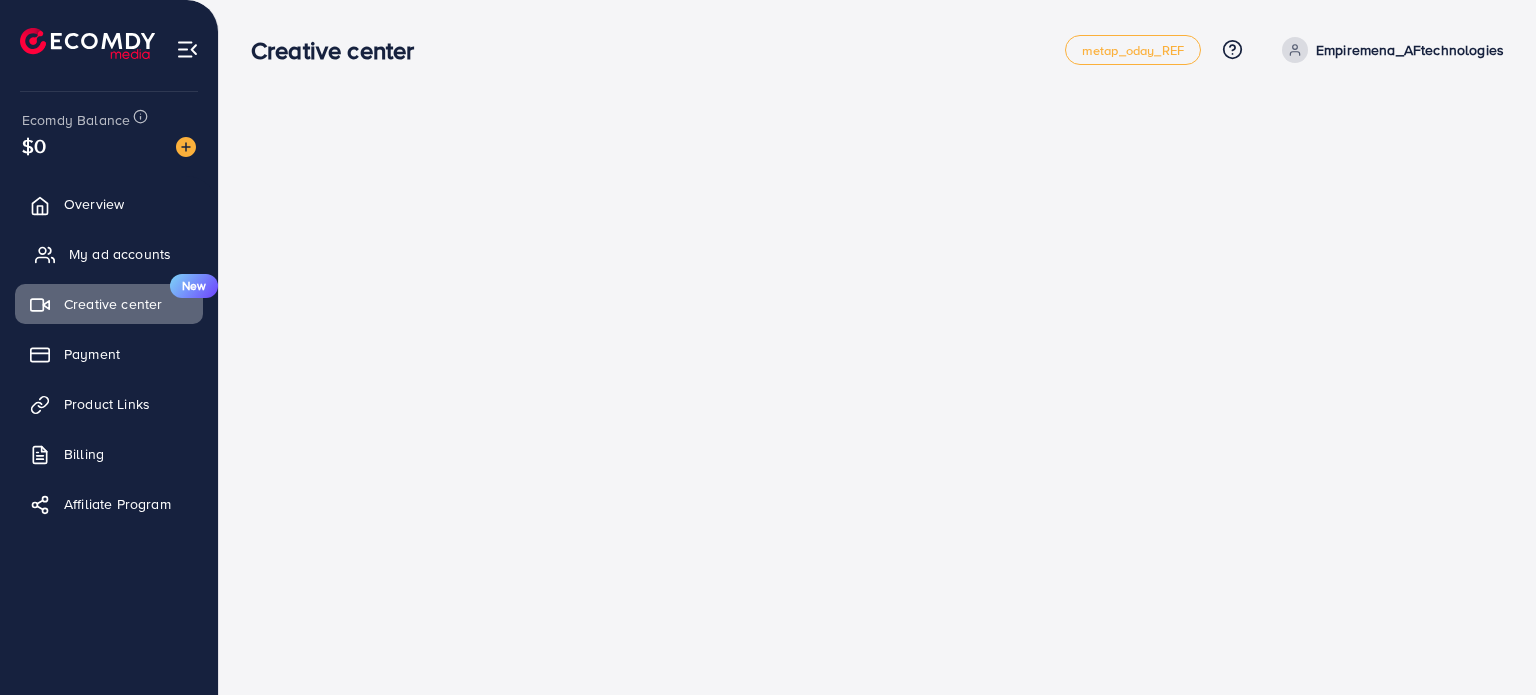 click on "My ad accounts" at bounding box center [120, 254] 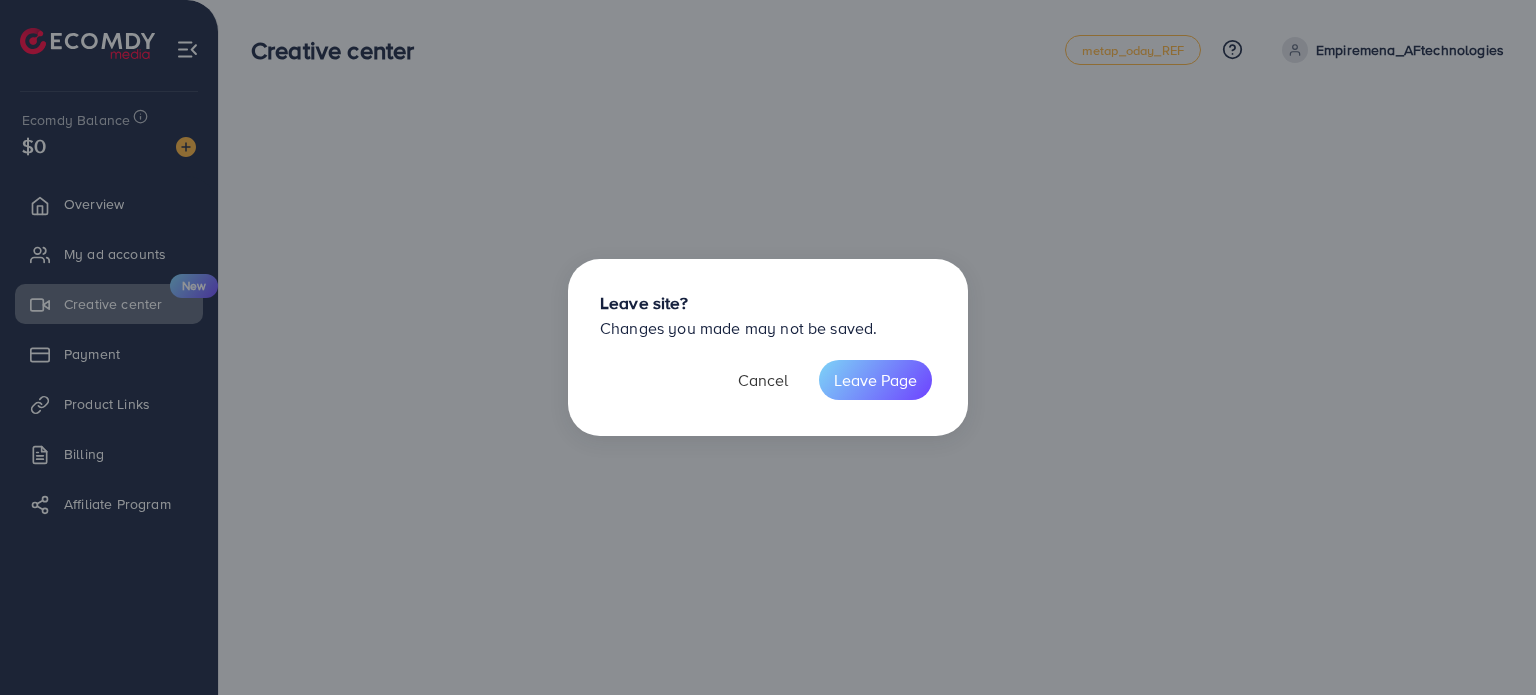 click on "Cancel" at bounding box center [763, 380] 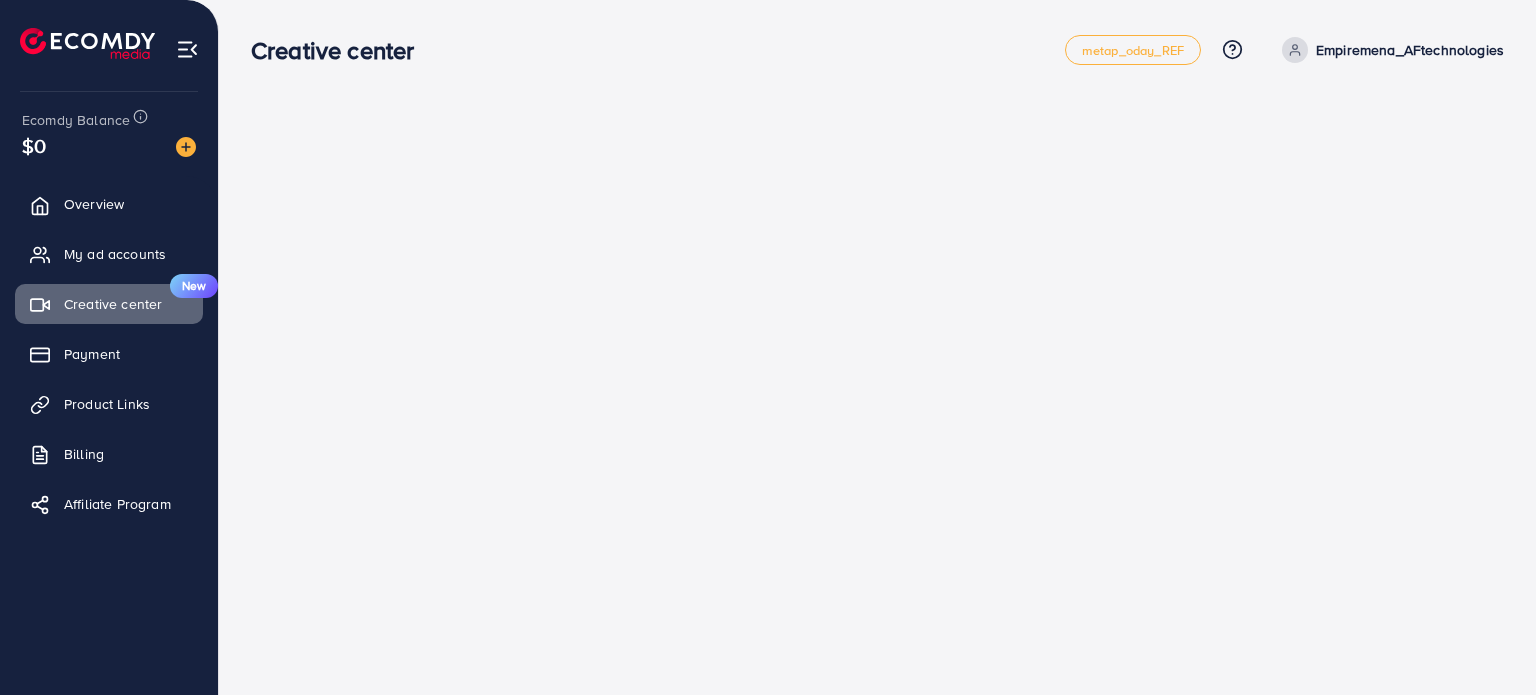 click at bounding box center (187, 49) 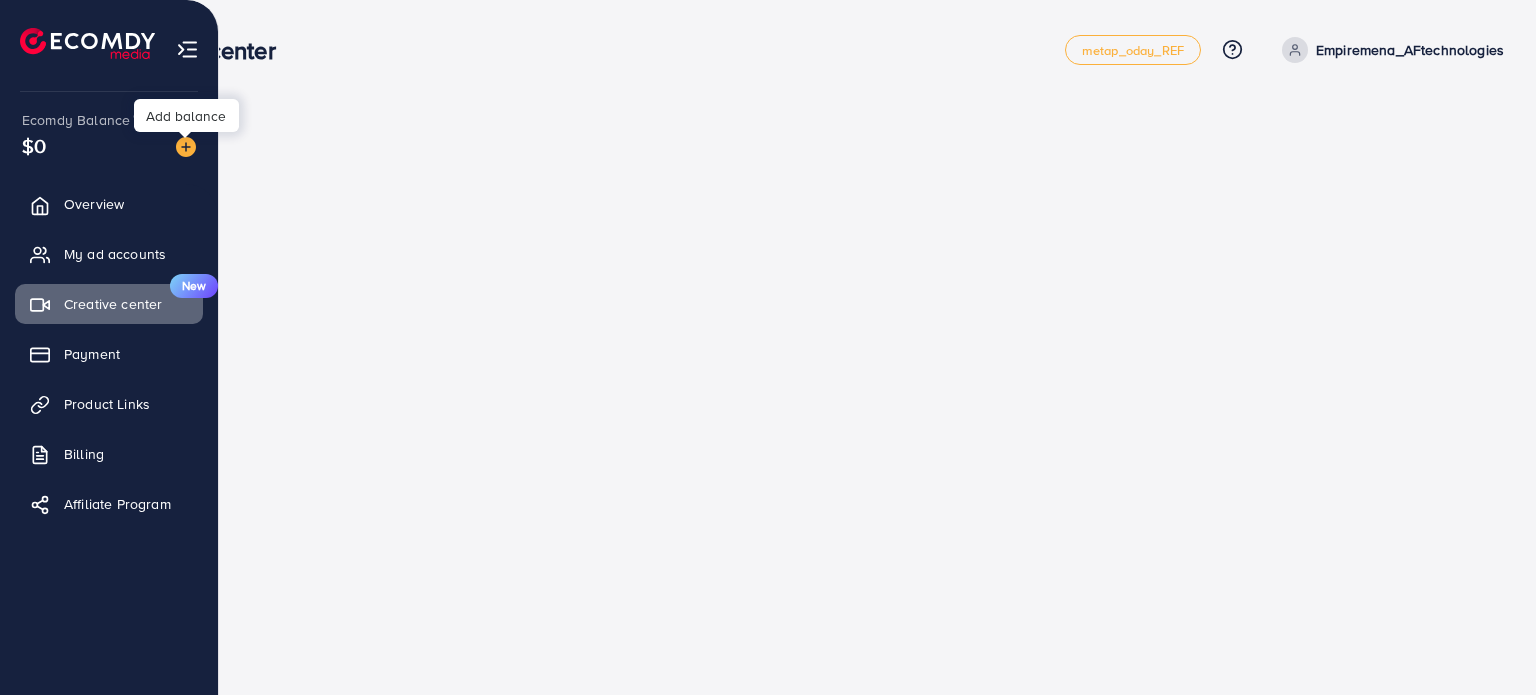click at bounding box center (186, 147) 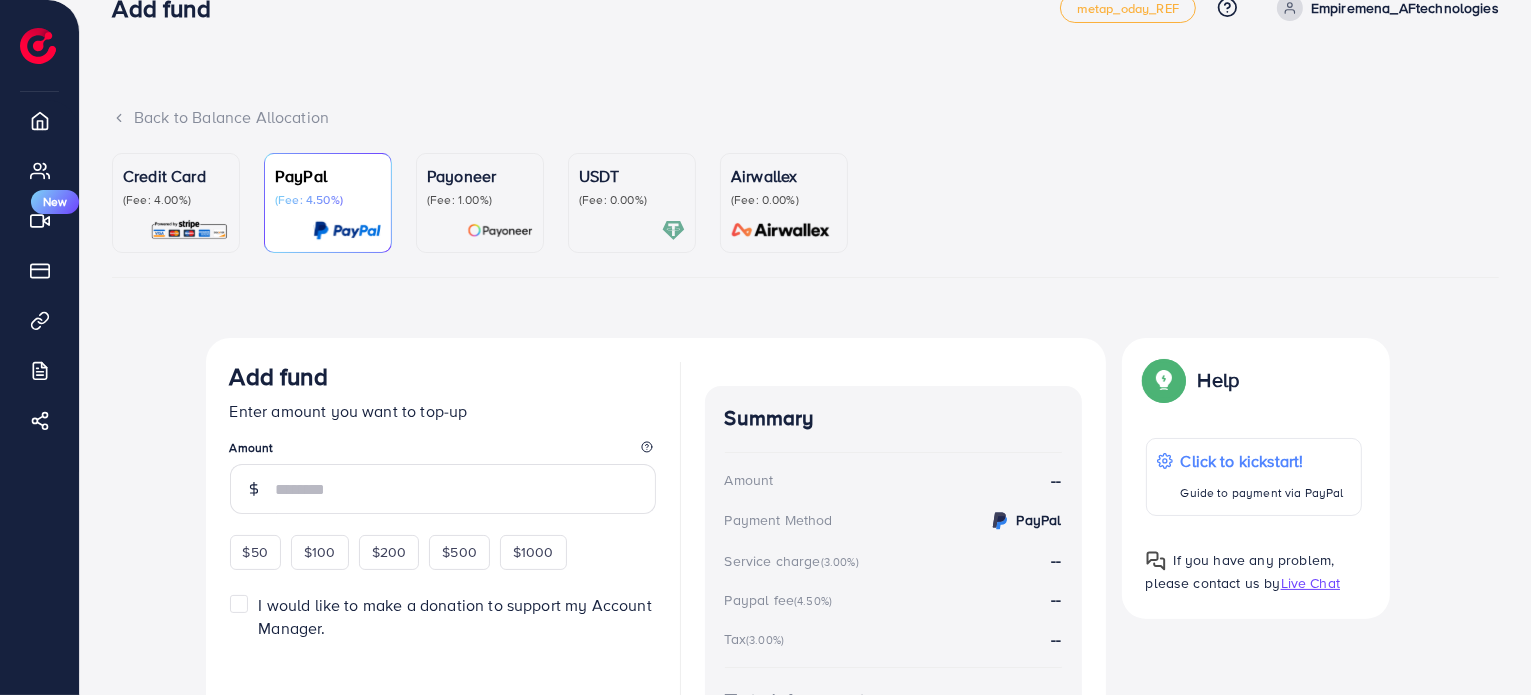 scroll, scrollTop: 181, scrollLeft: 0, axis: vertical 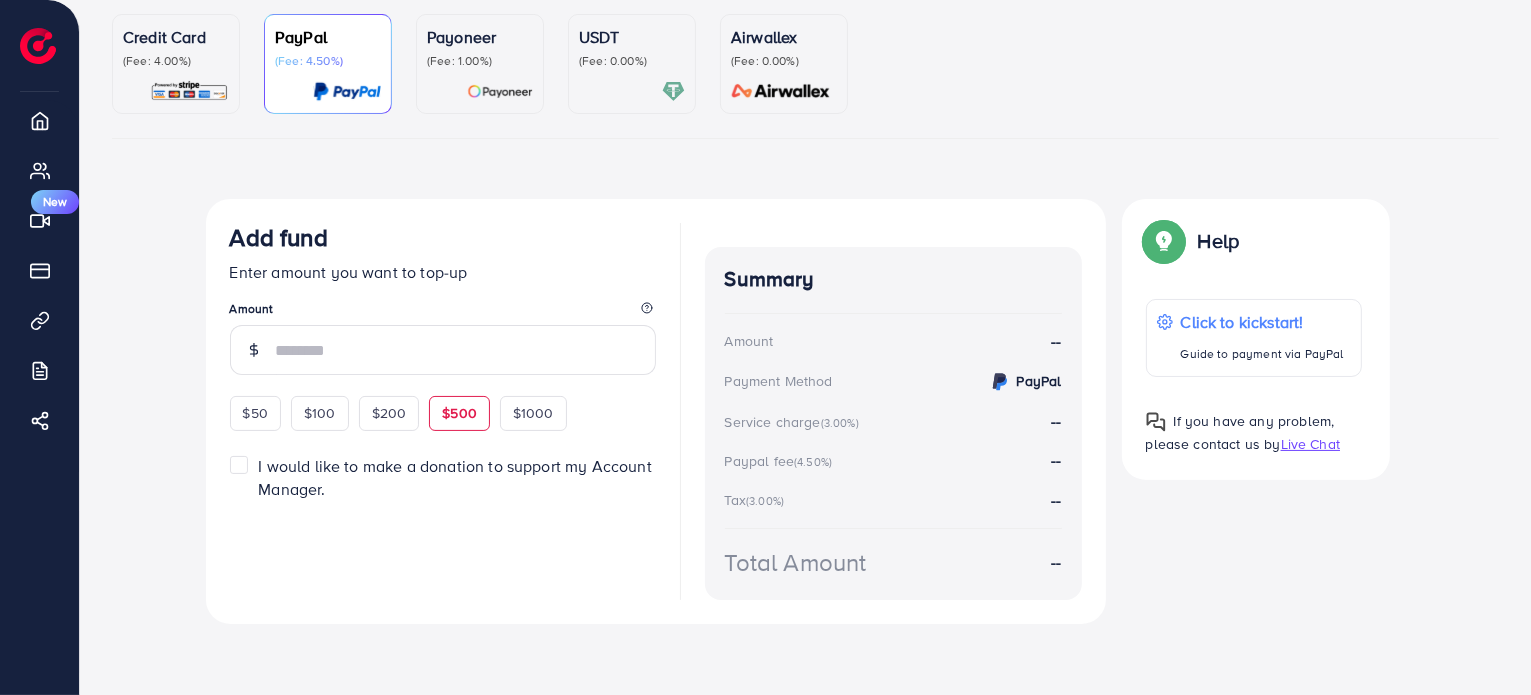 click on "$500" at bounding box center (459, 413) 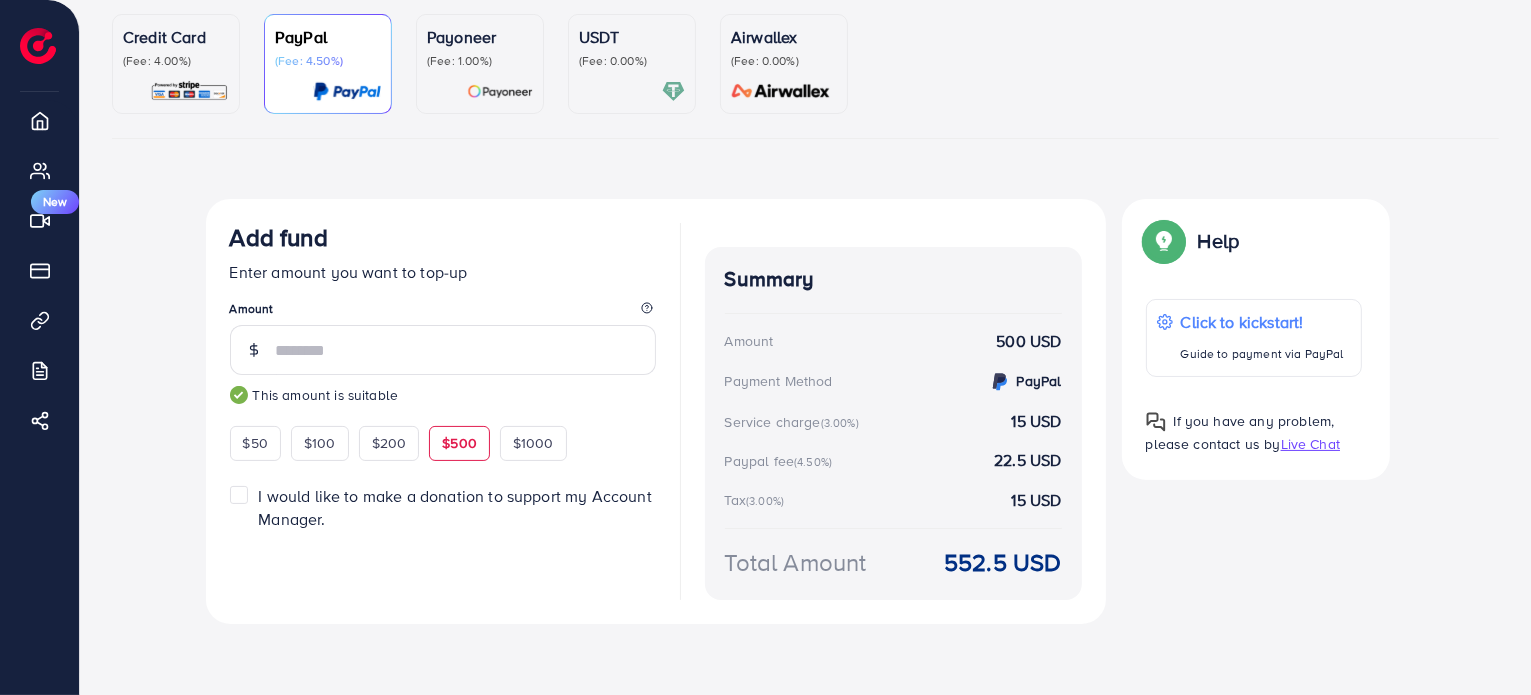 click on "Credit Card" at bounding box center (176, 37) 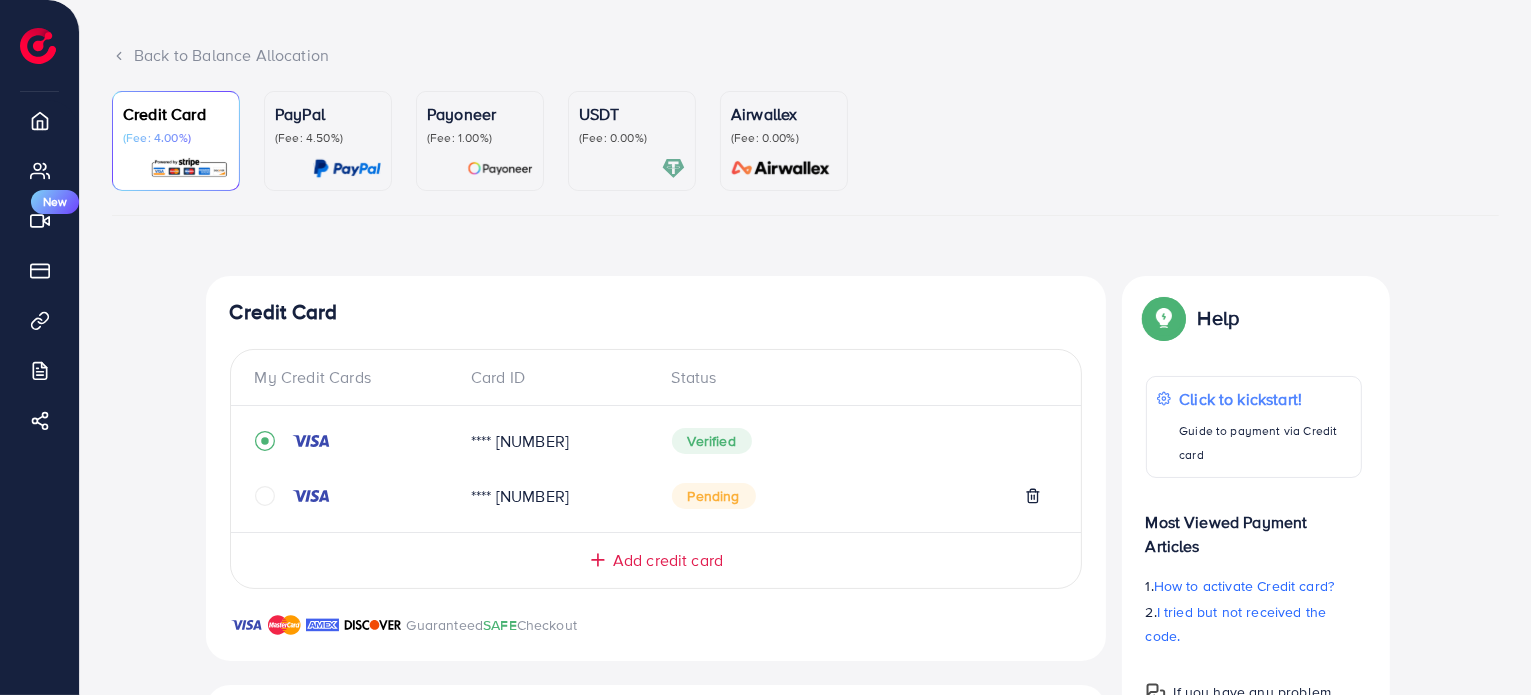 scroll, scrollTop: 0, scrollLeft: 0, axis: both 